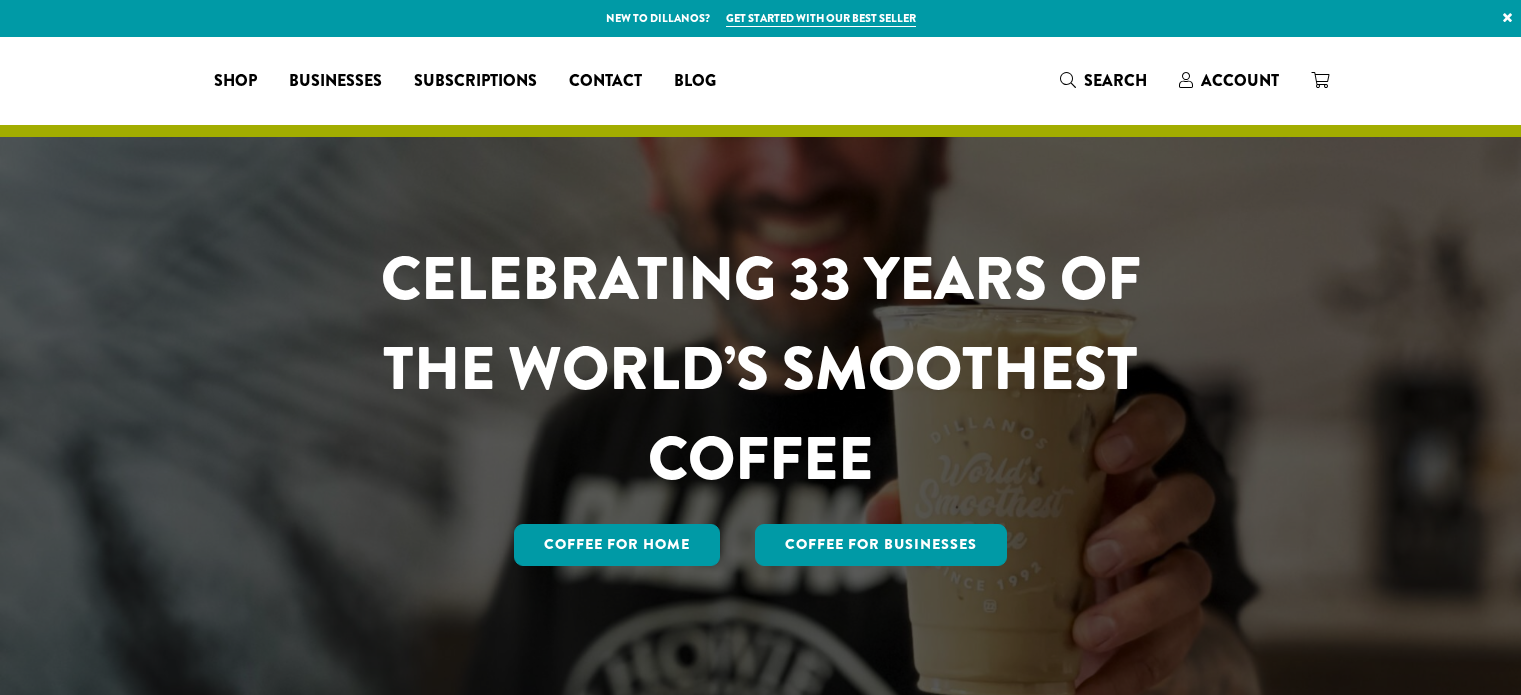 click on "Search" at bounding box center [1115, 80] 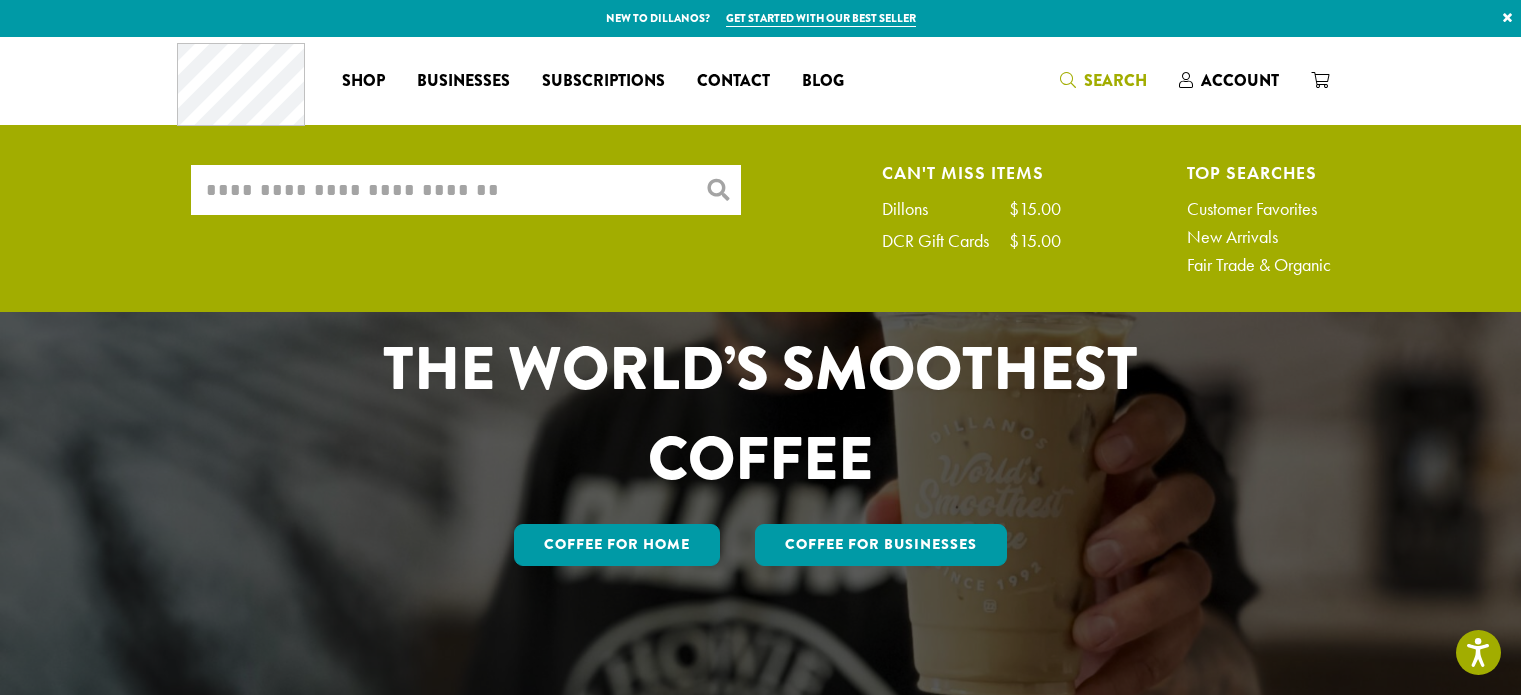 scroll, scrollTop: 0, scrollLeft: 0, axis: both 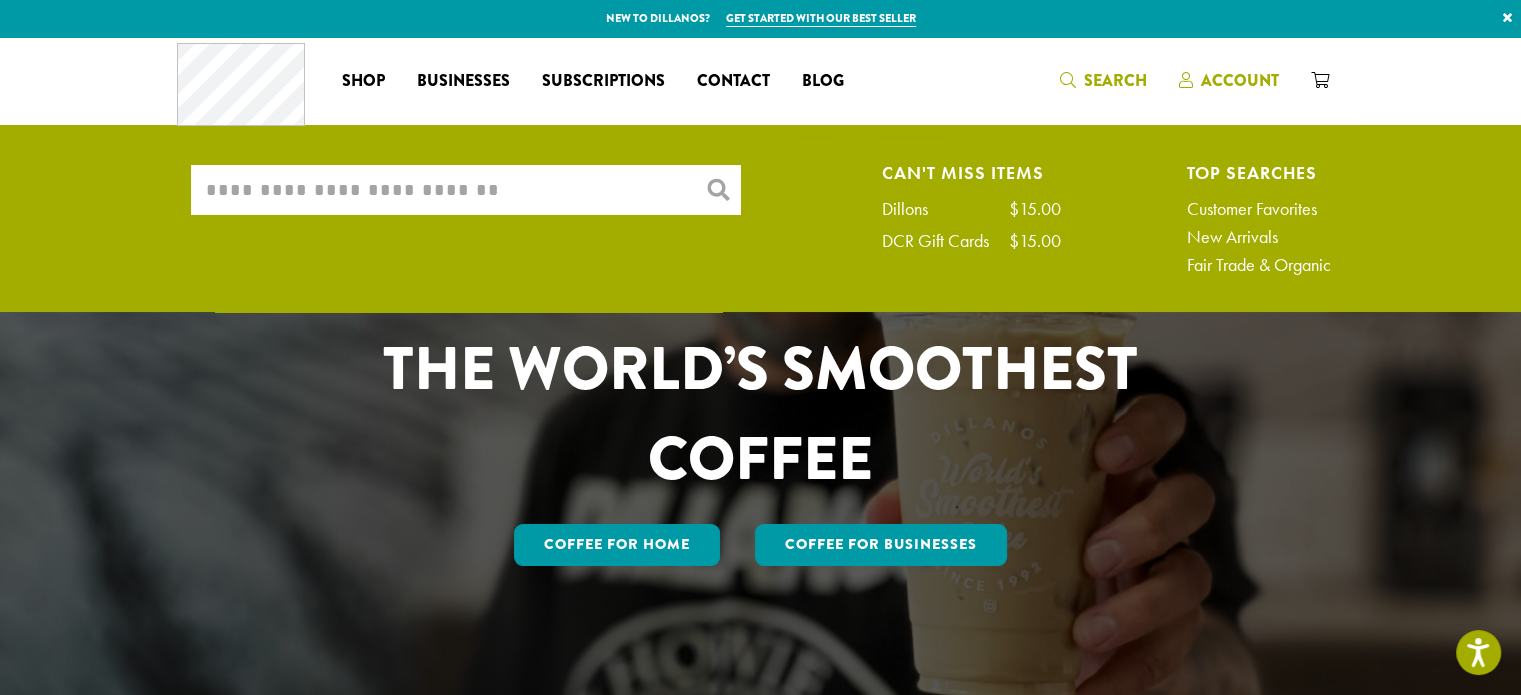click on "Account" at bounding box center (1240, 80) 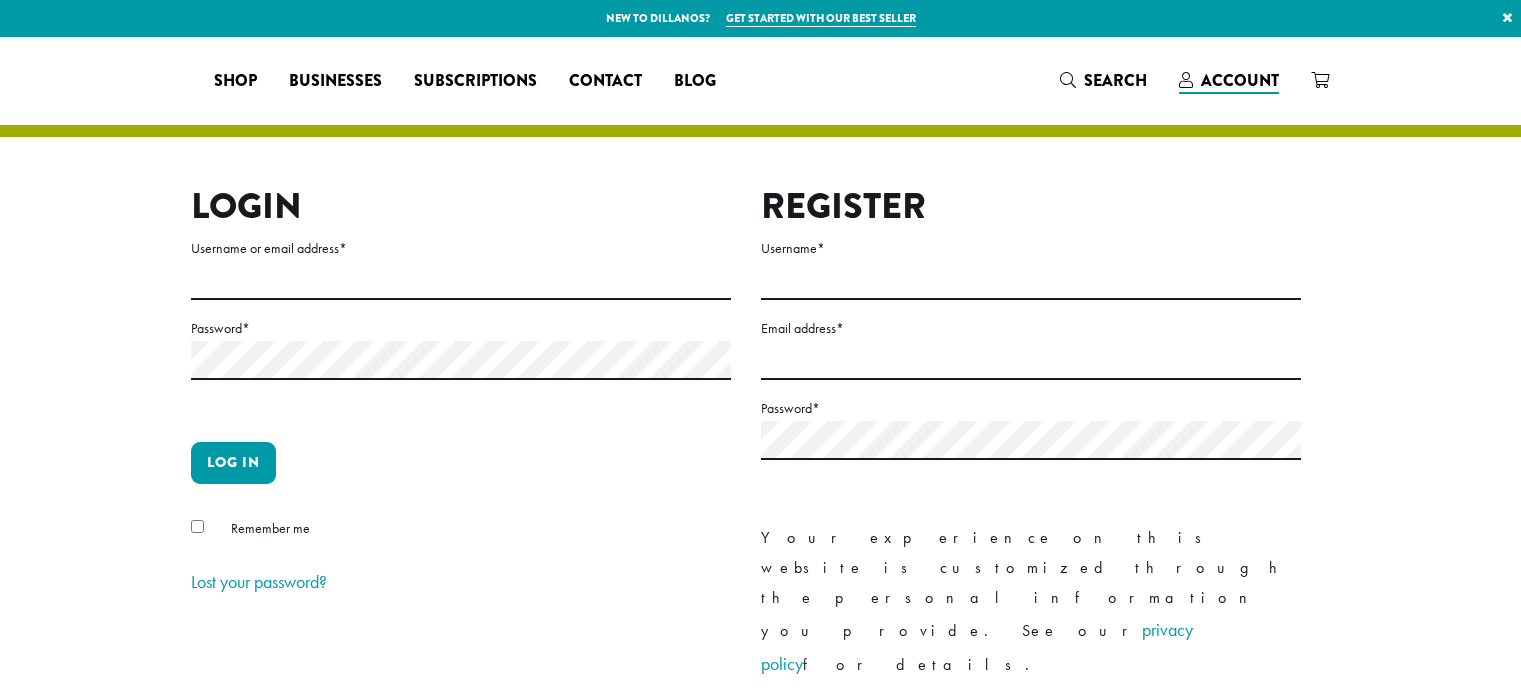 scroll, scrollTop: 0, scrollLeft: 0, axis: both 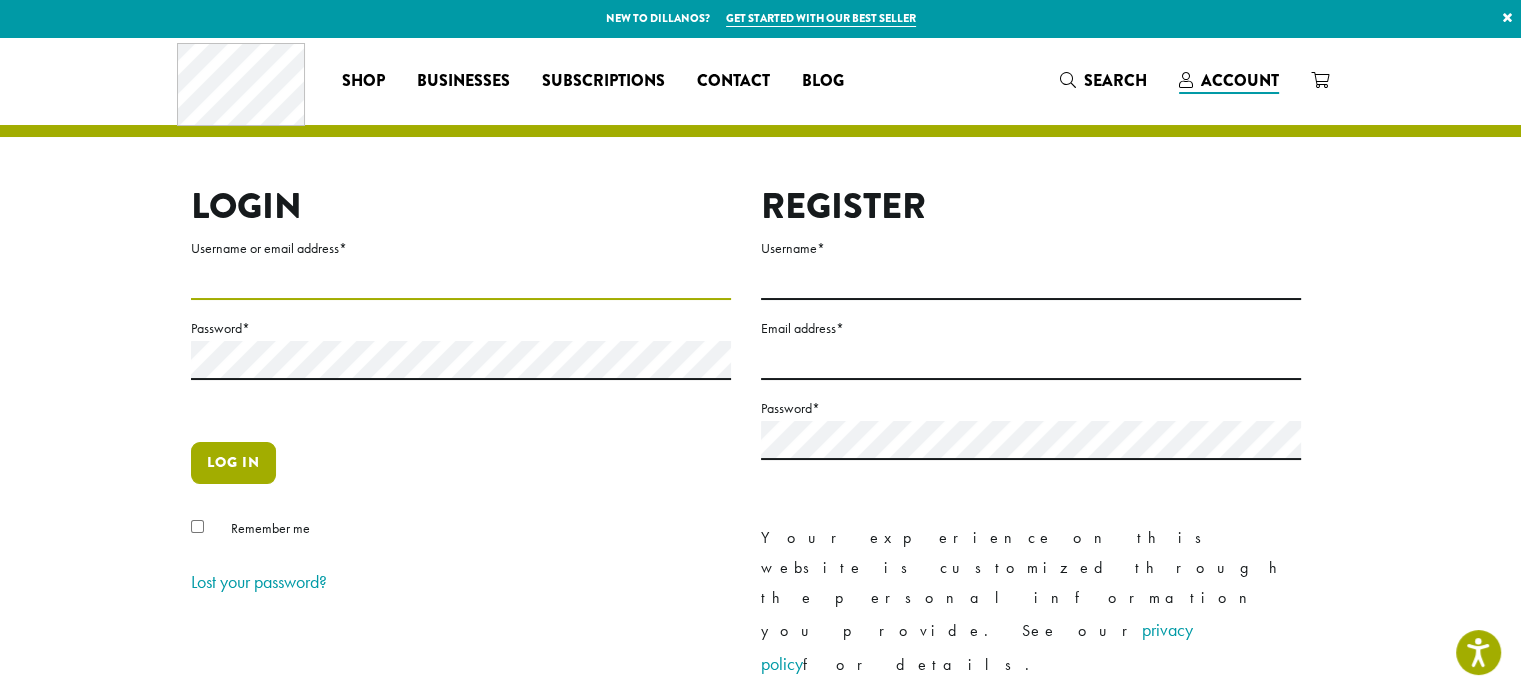 type on "**********" 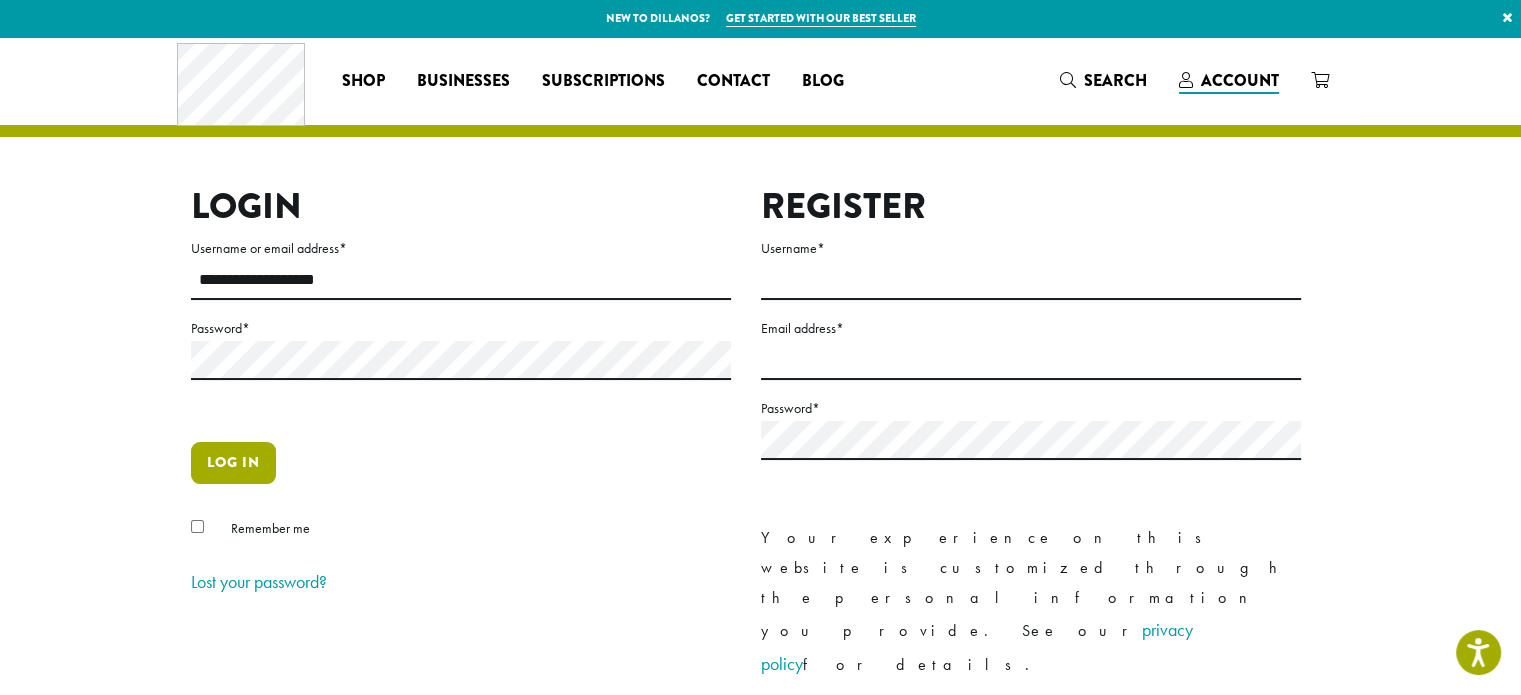 click on "Log in" at bounding box center [233, 463] 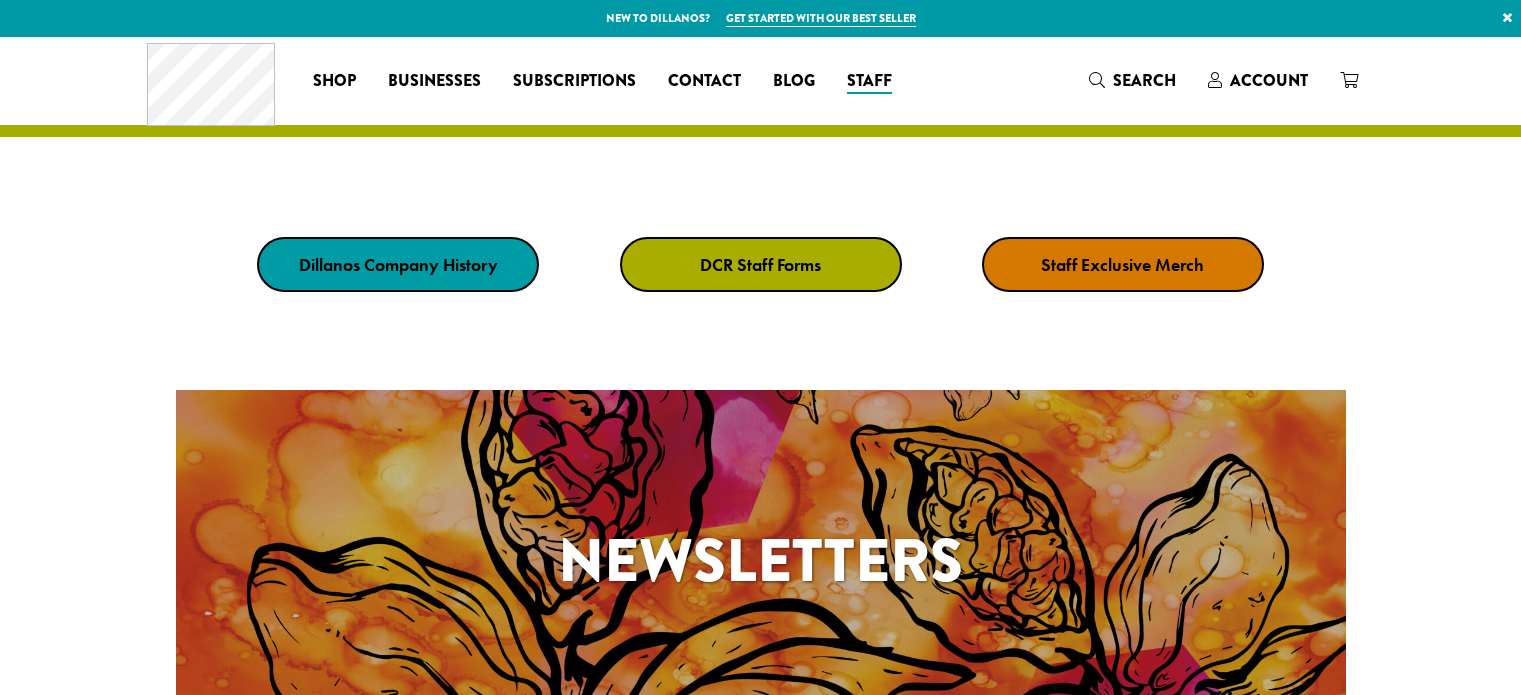 scroll, scrollTop: 0, scrollLeft: 0, axis: both 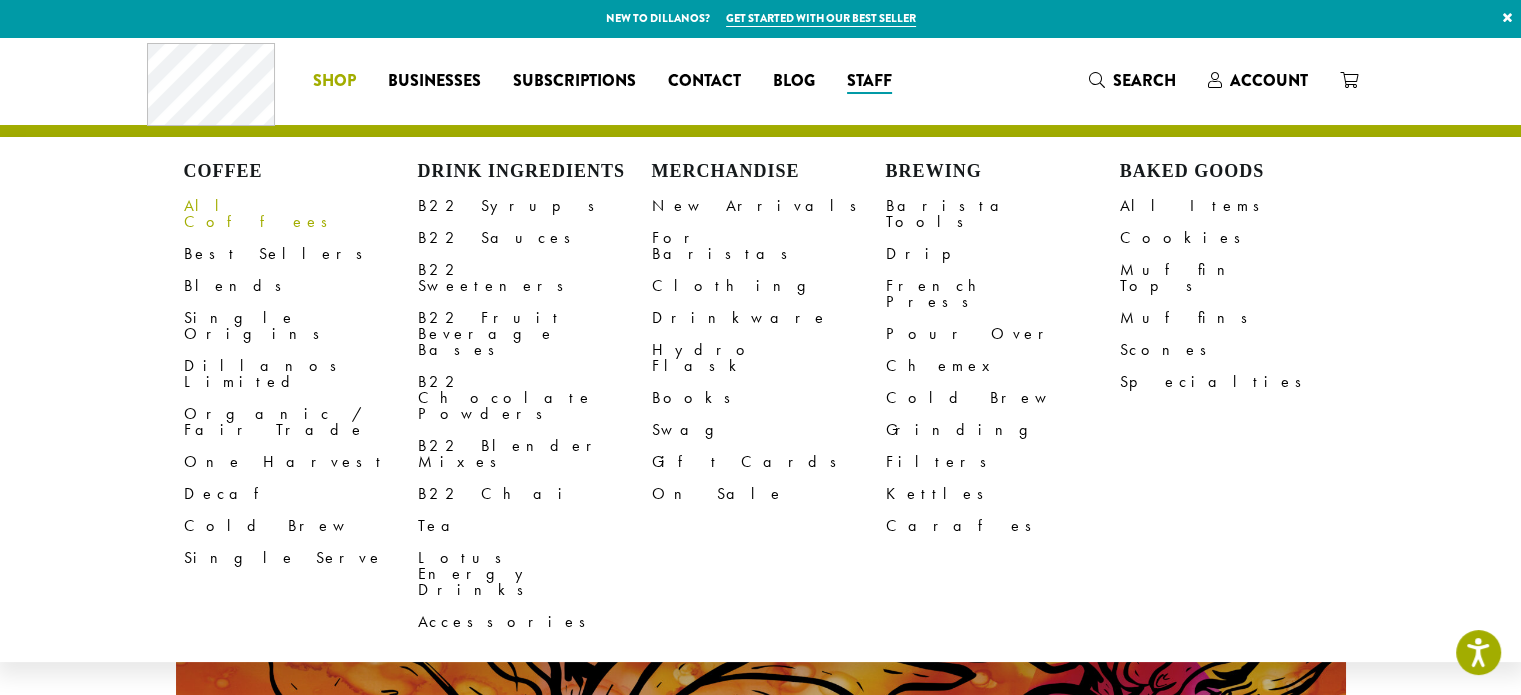 click on "All Coffees" at bounding box center [301, 214] 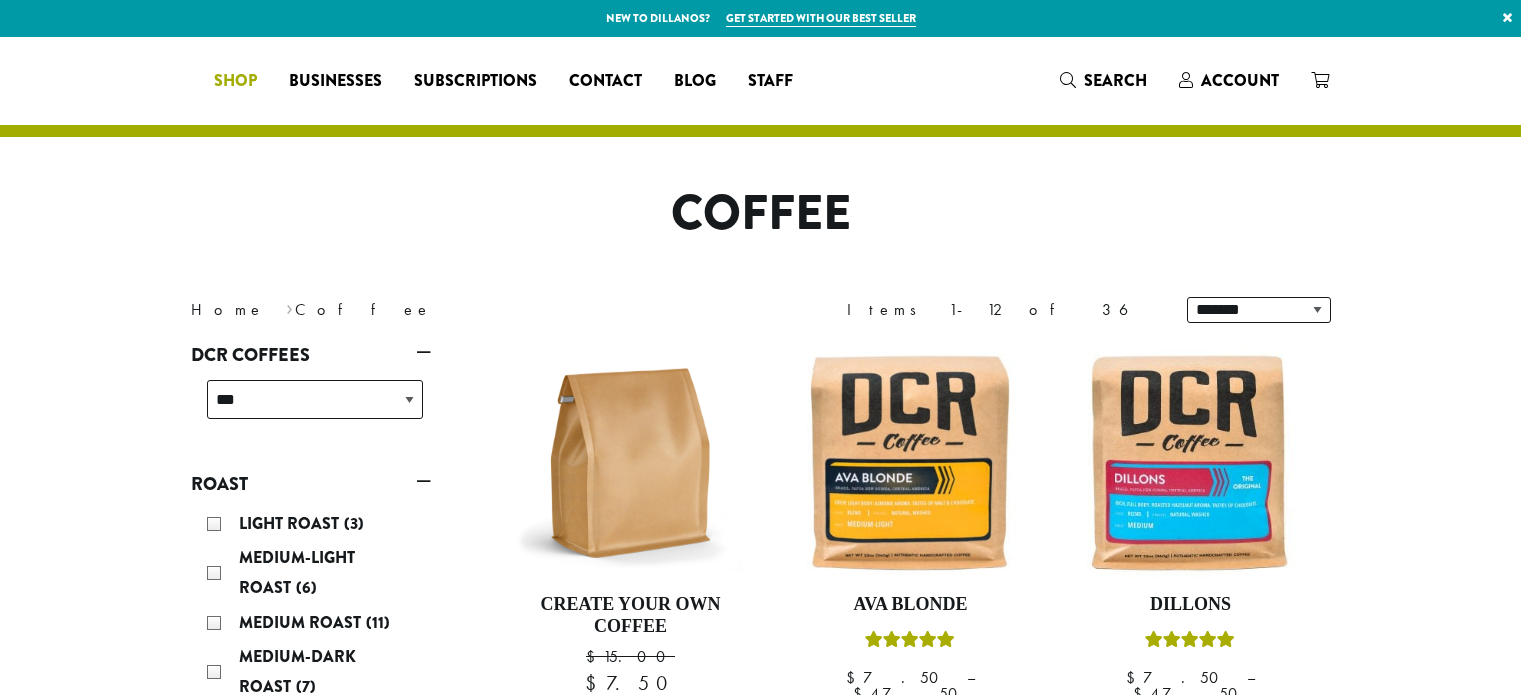scroll, scrollTop: 0, scrollLeft: 0, axis: both 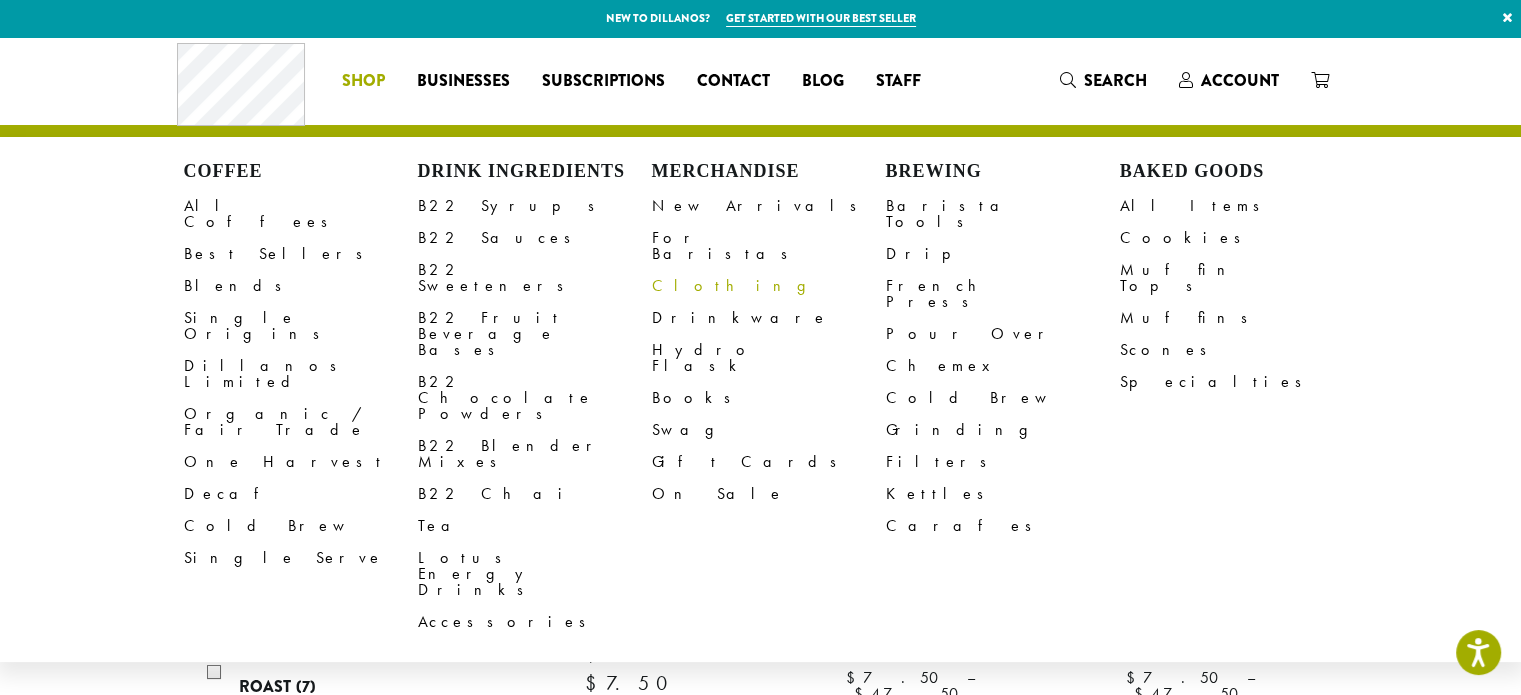 click on "Clothing" at bounding box center (769, 286) 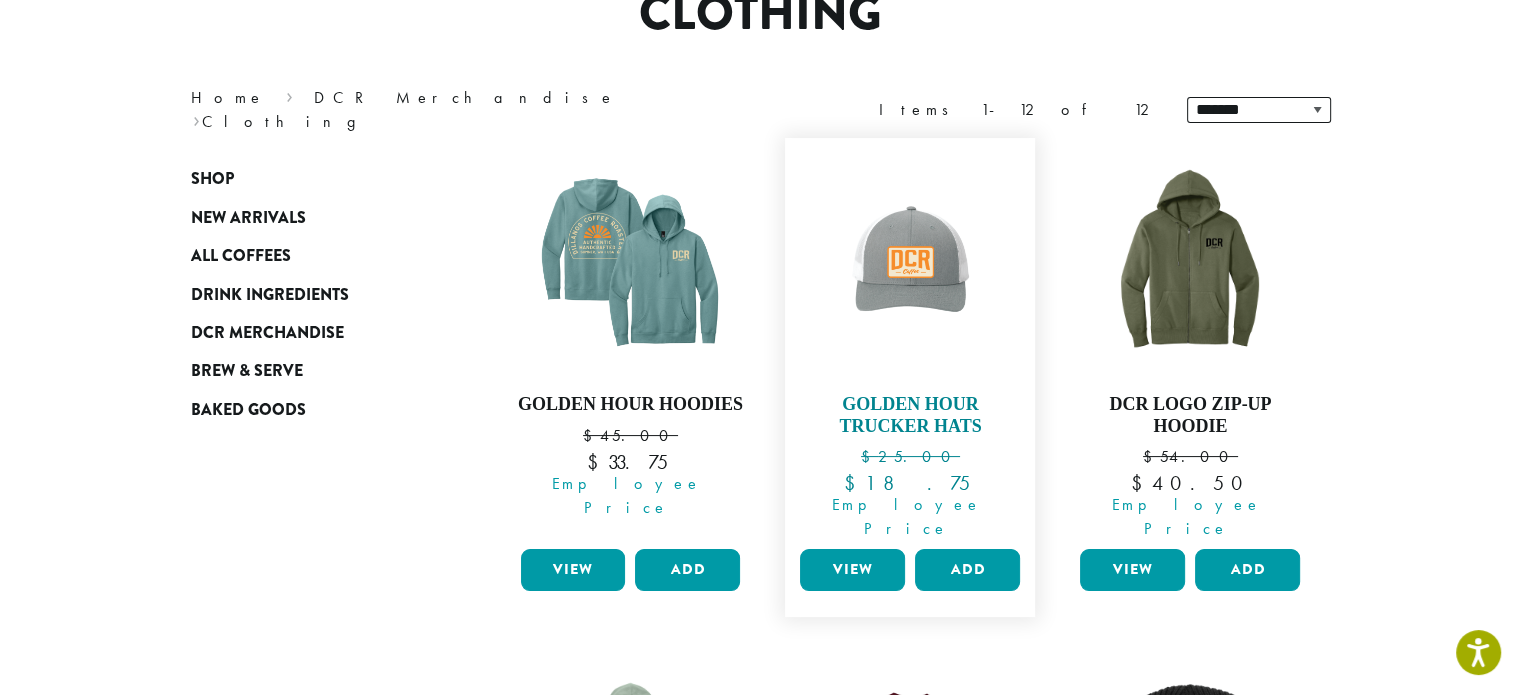 scroll, scrollTop: 200, scrollLeft: 0, axis: vertical 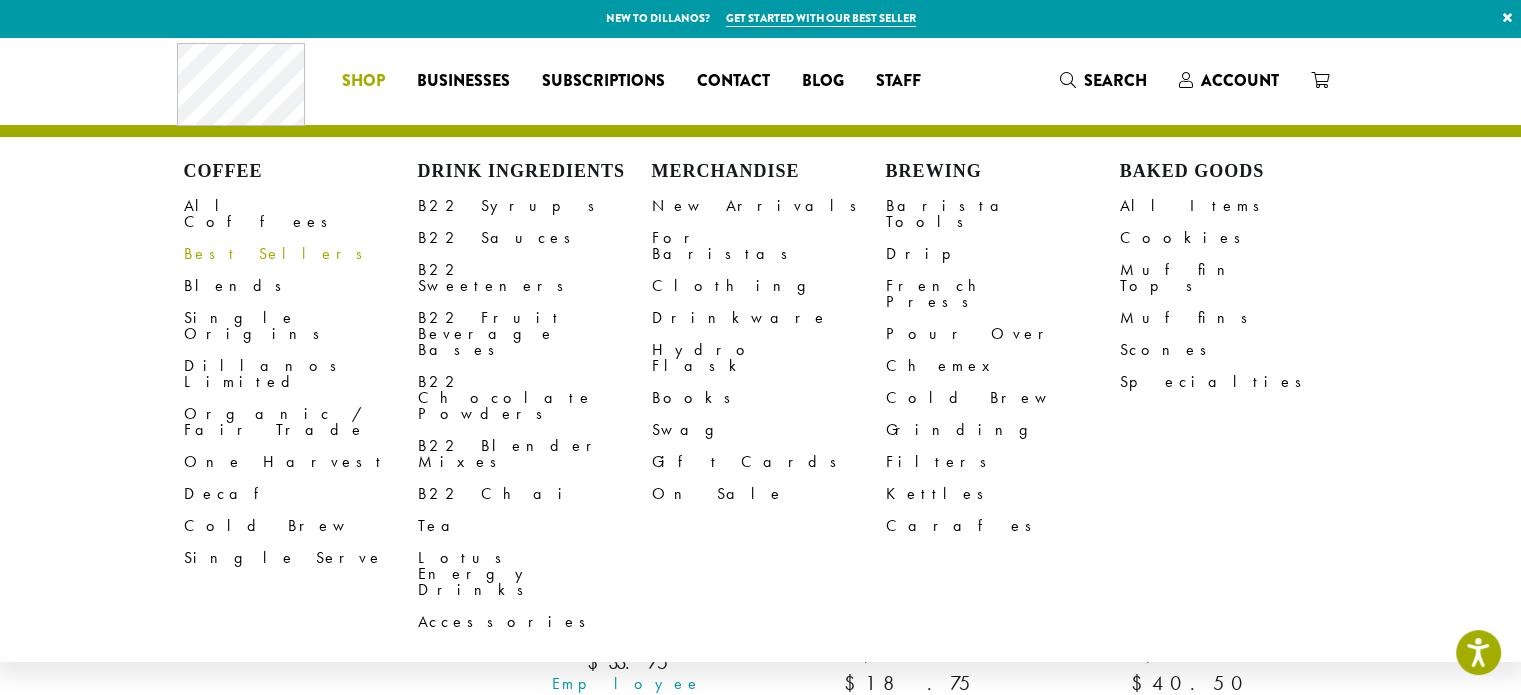 click on "Best Sellers" at bounding box center [301, 254] 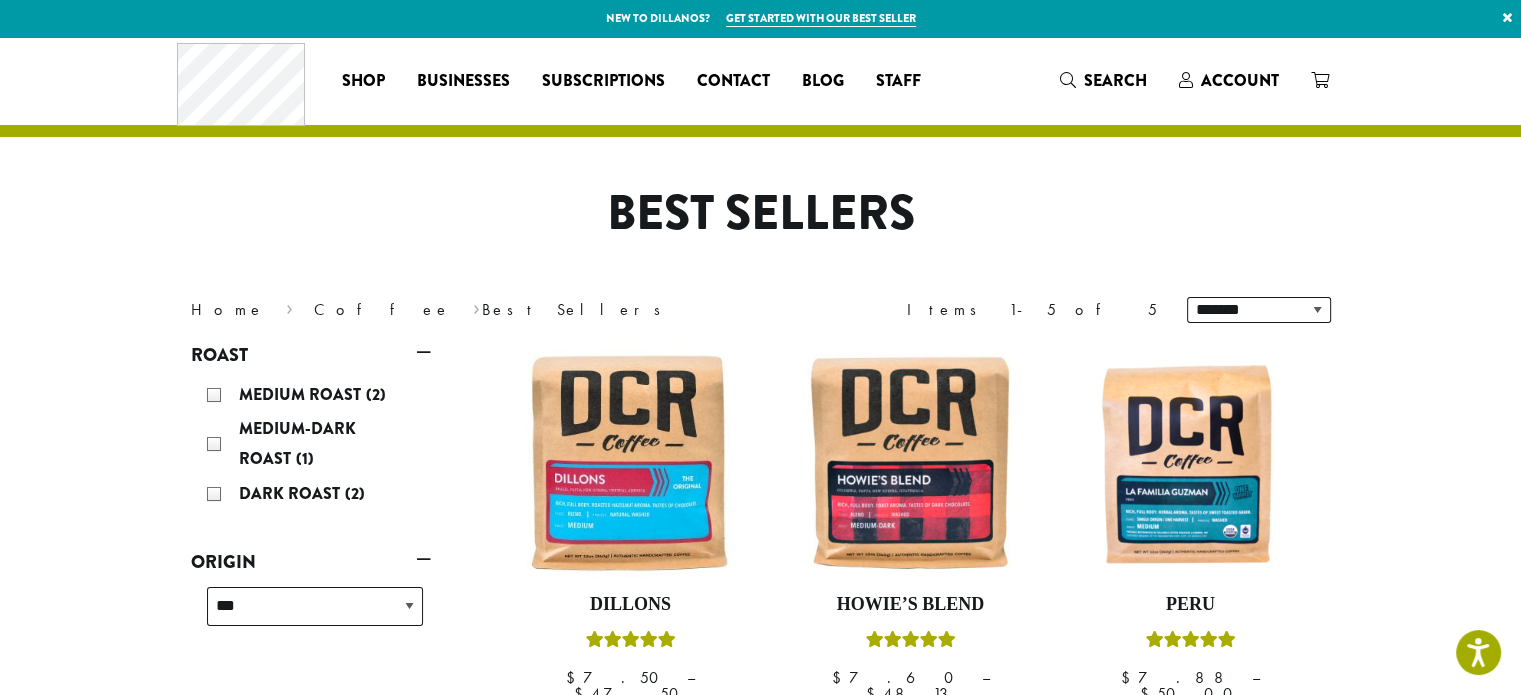 scroll, scrollTop: 130, scrollLeft: 0, axis: vertical 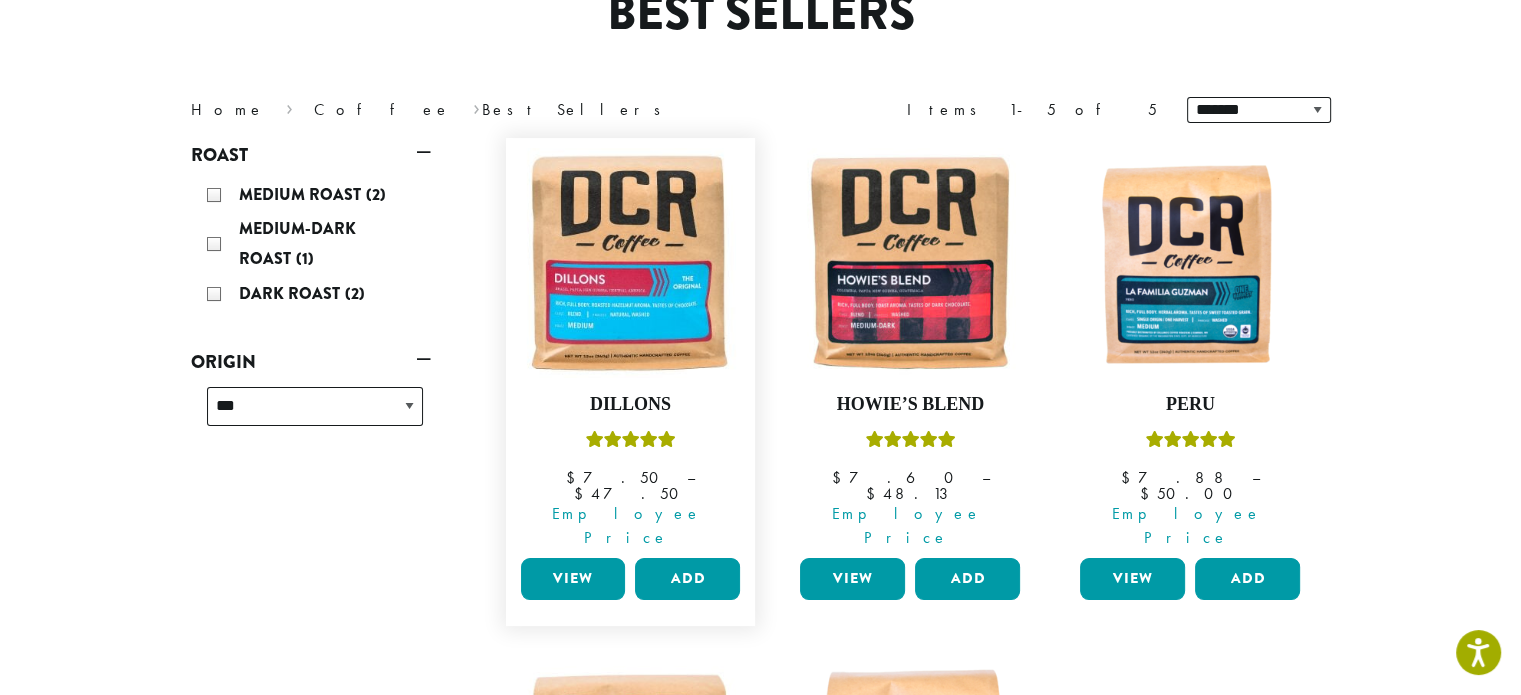click on "View" at bounding box center [573, 579] 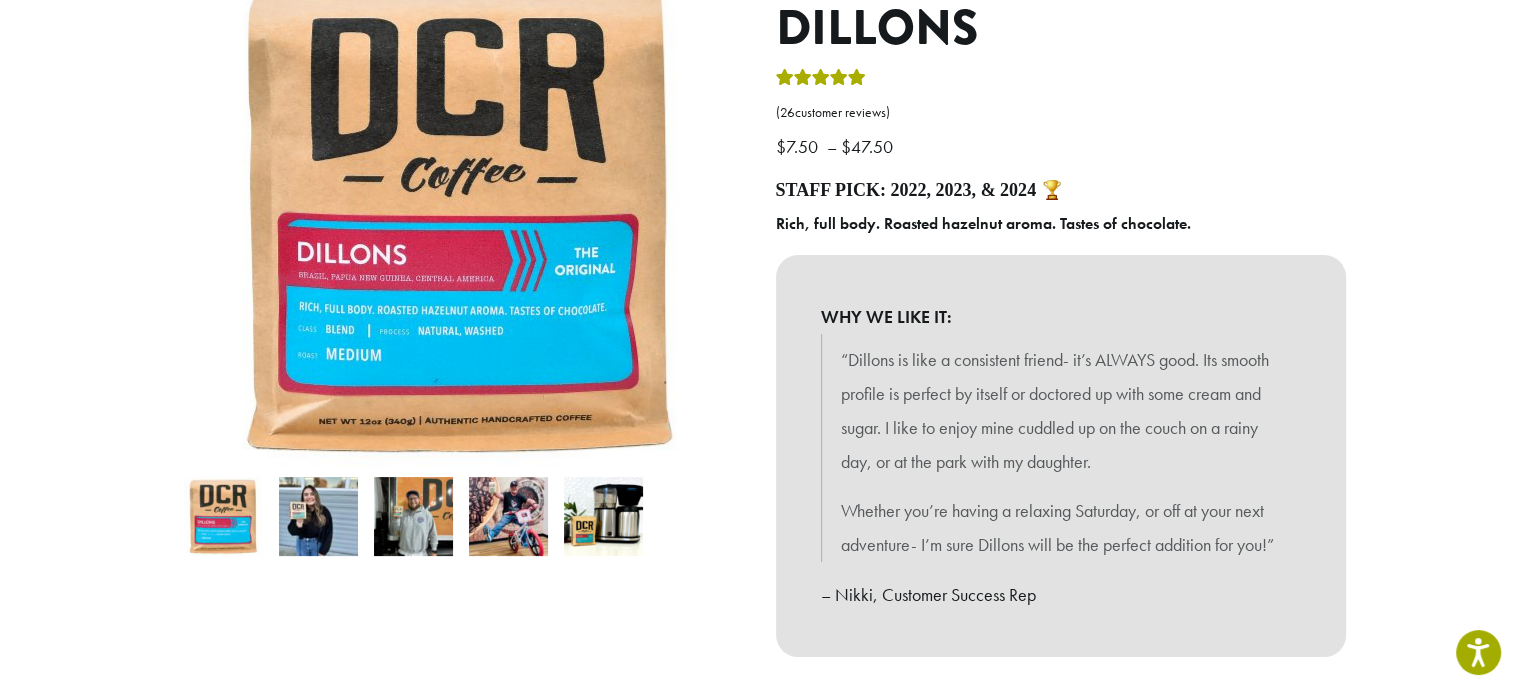 scroll, scrollTop: 396, scrollLeft: 0, axis: vertical 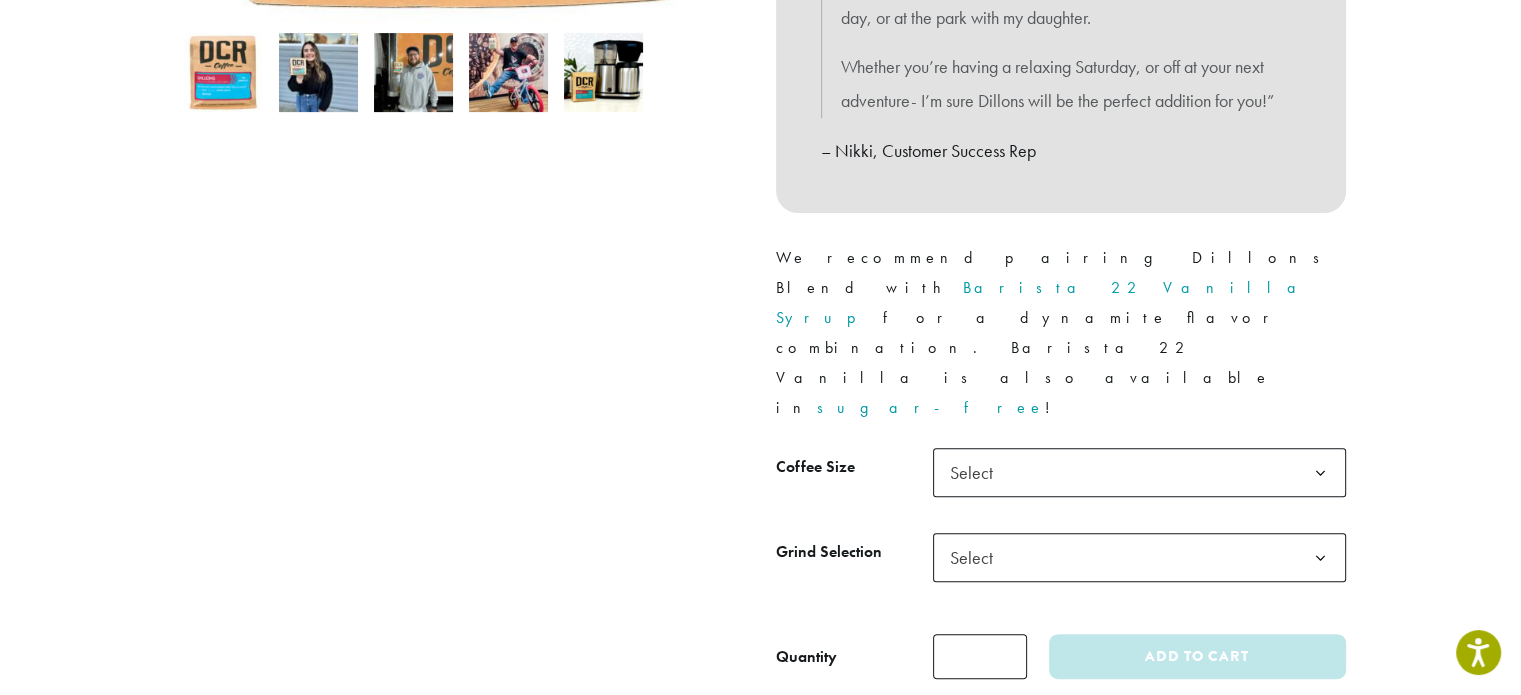 click on "Select" 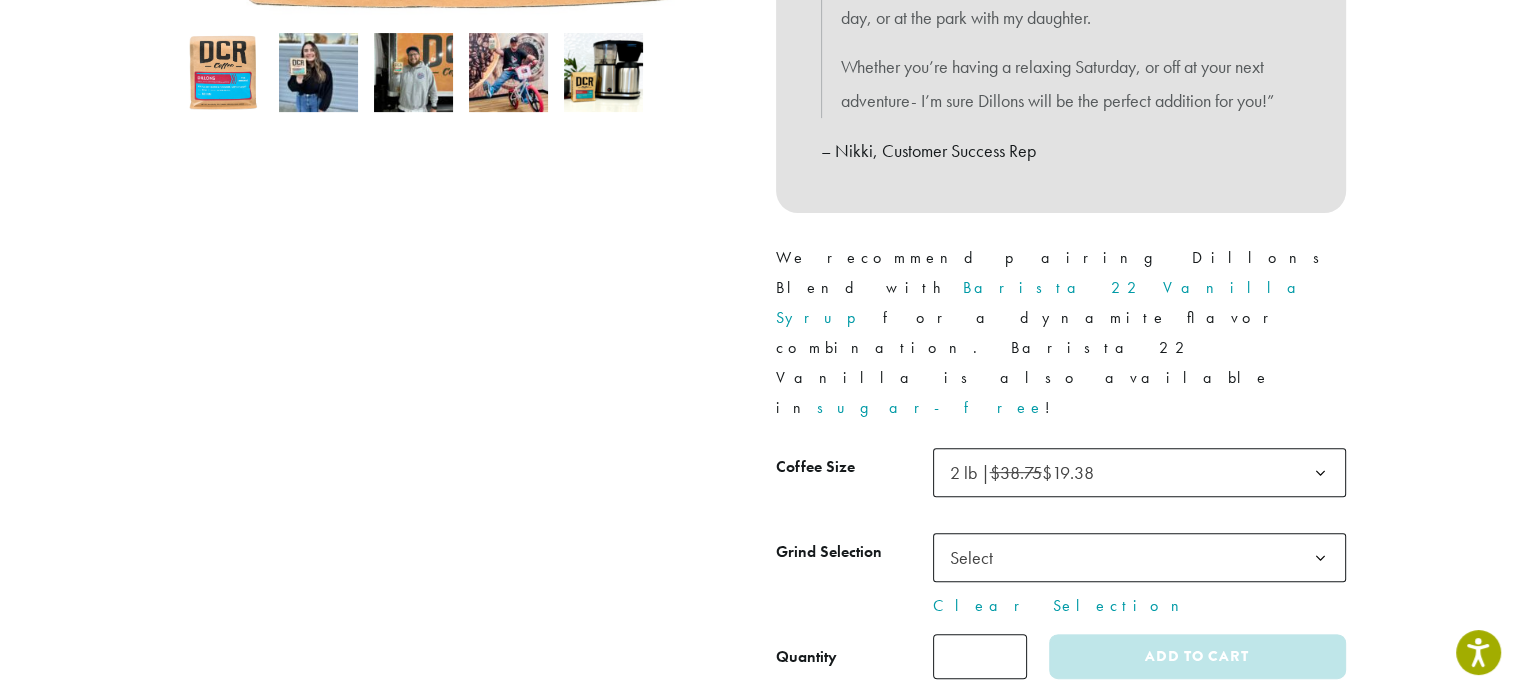 click on "Select" 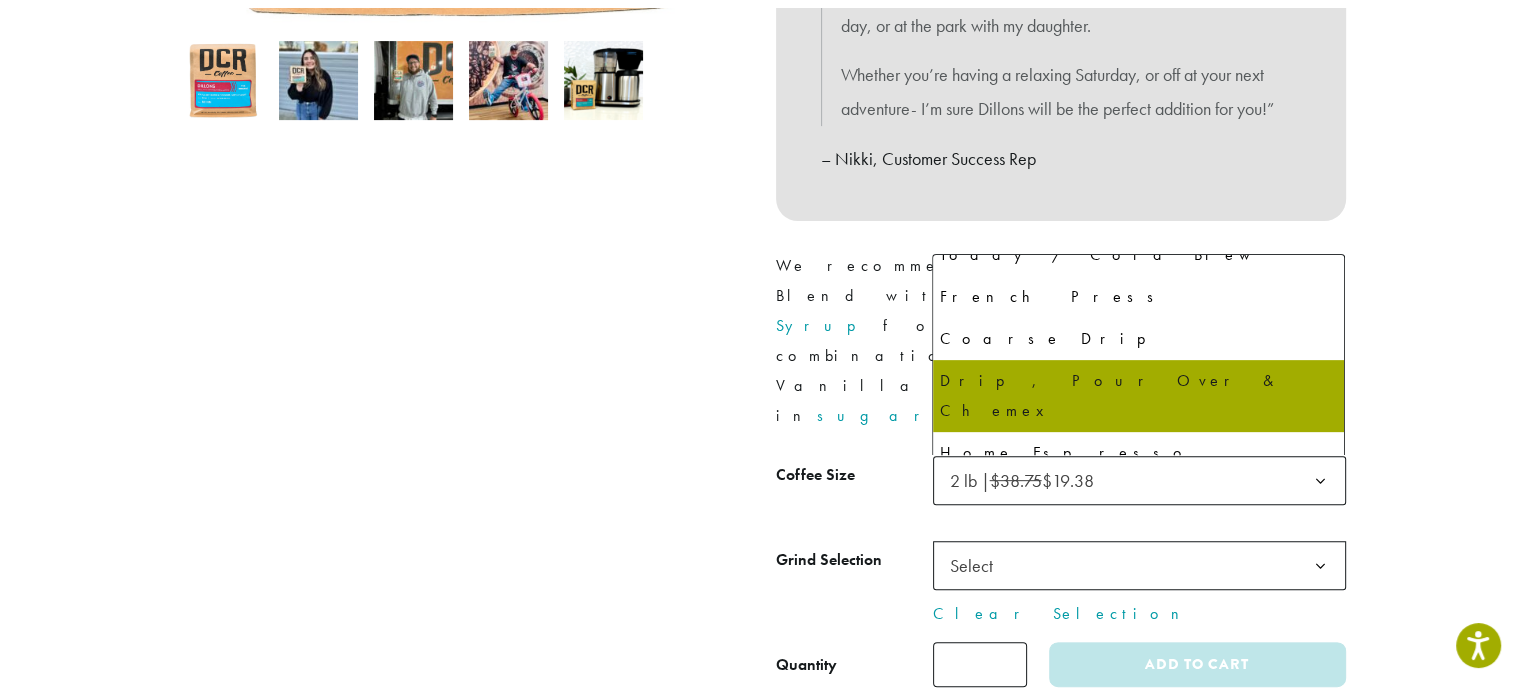 scroll, scrollTop: 136, scrollLeft: 0, axis: vertical 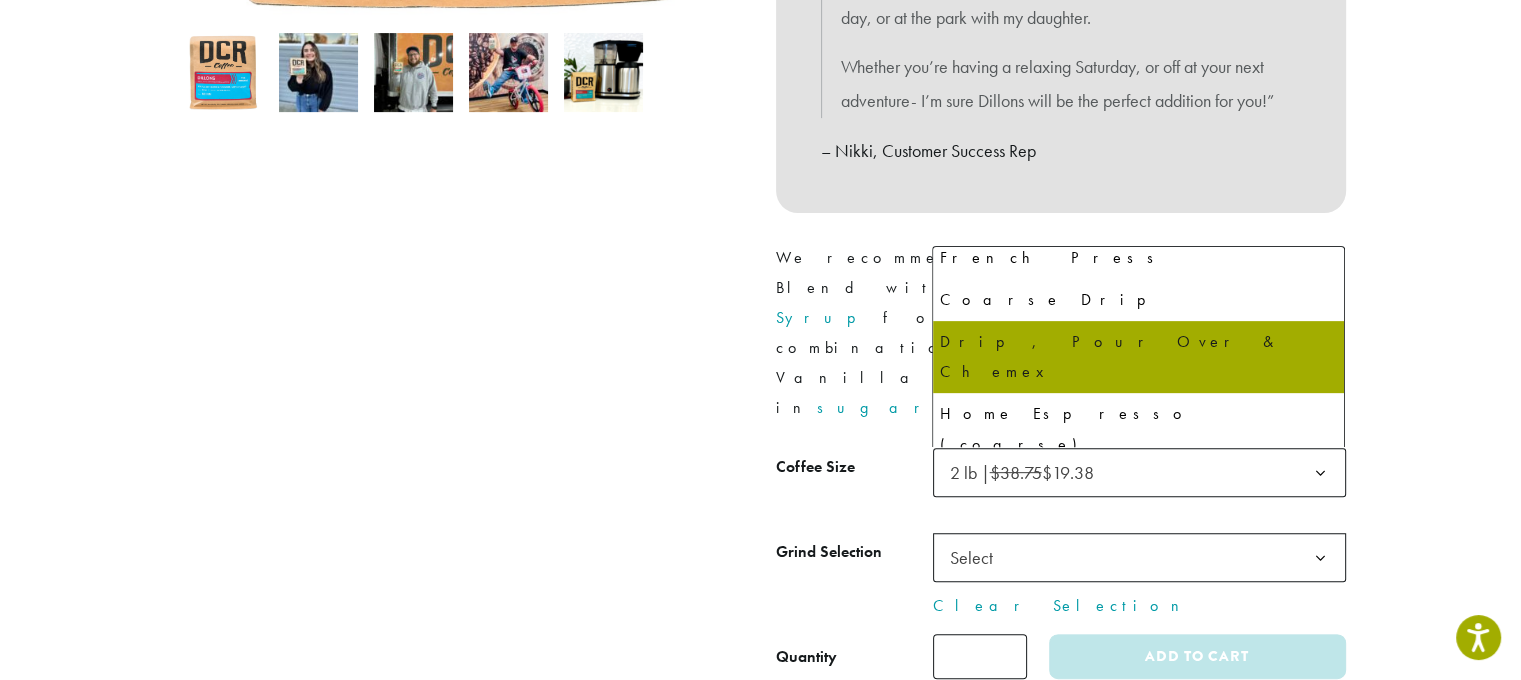 select on "**********" 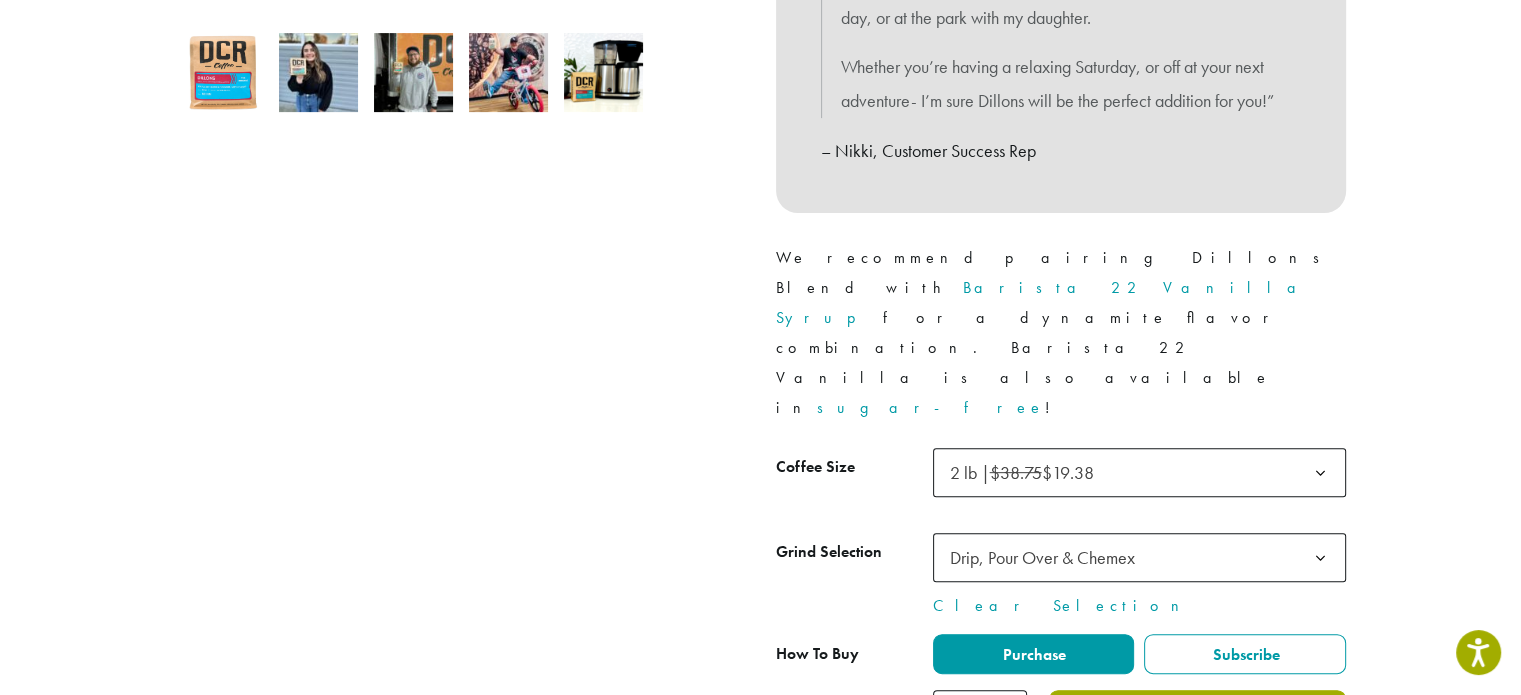 click on "Add to cart" 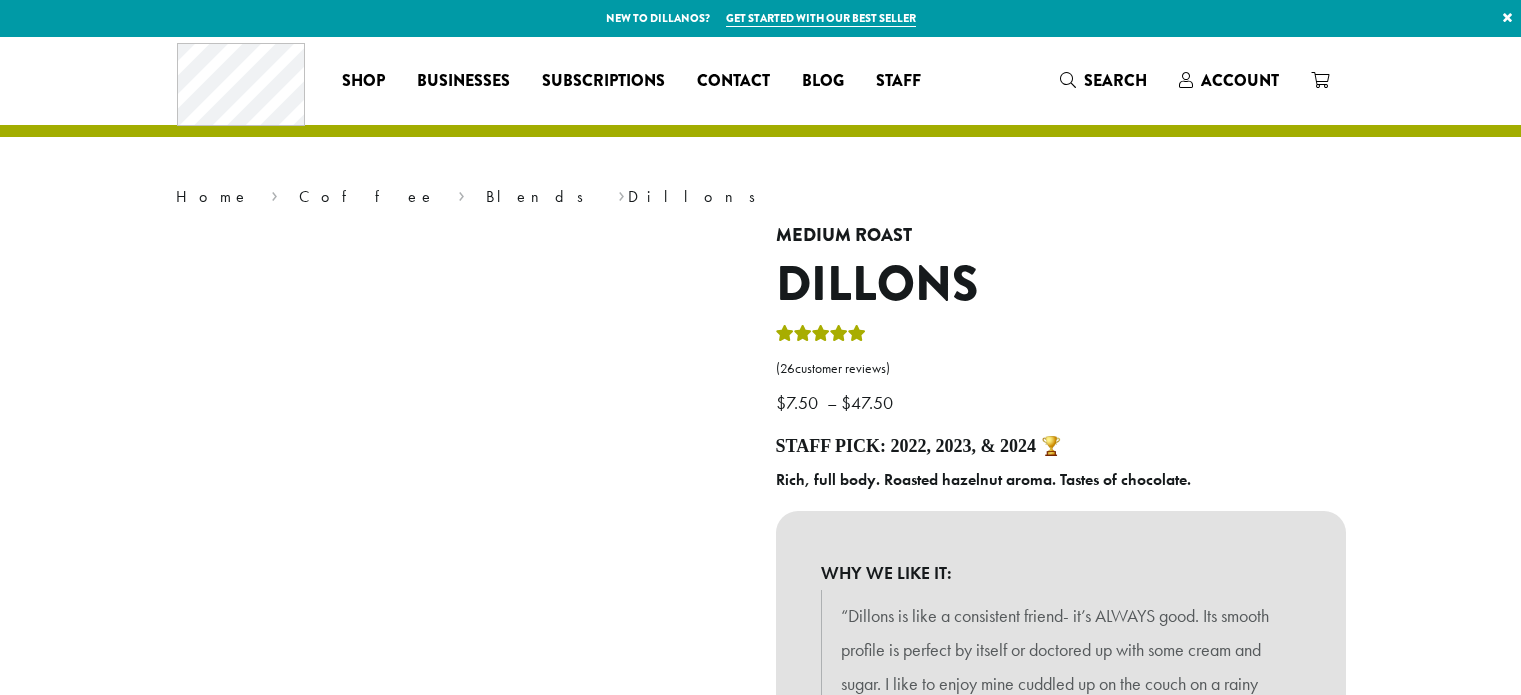 scroll, scrollTop: 0, scrollLeft: 0, axis: both 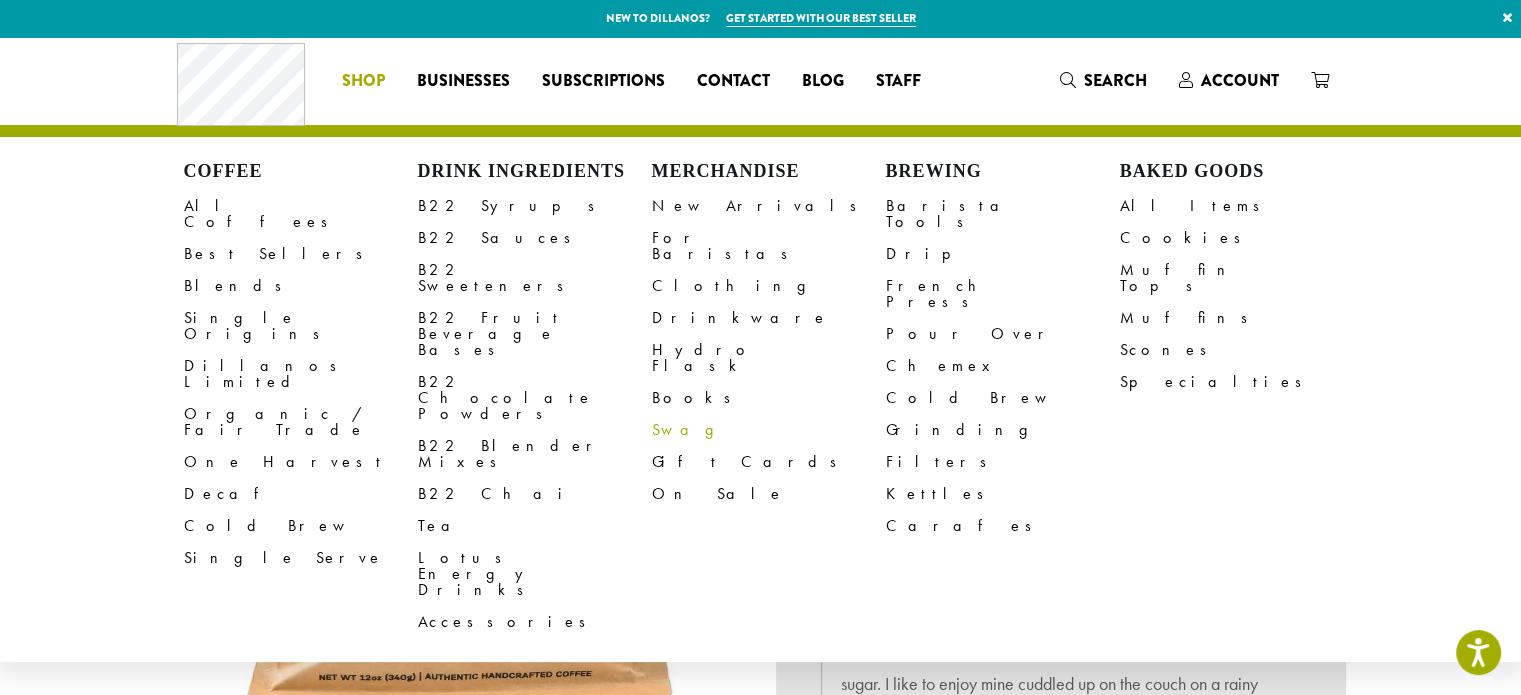 click on "Swag" at bounding box center [769, 430] 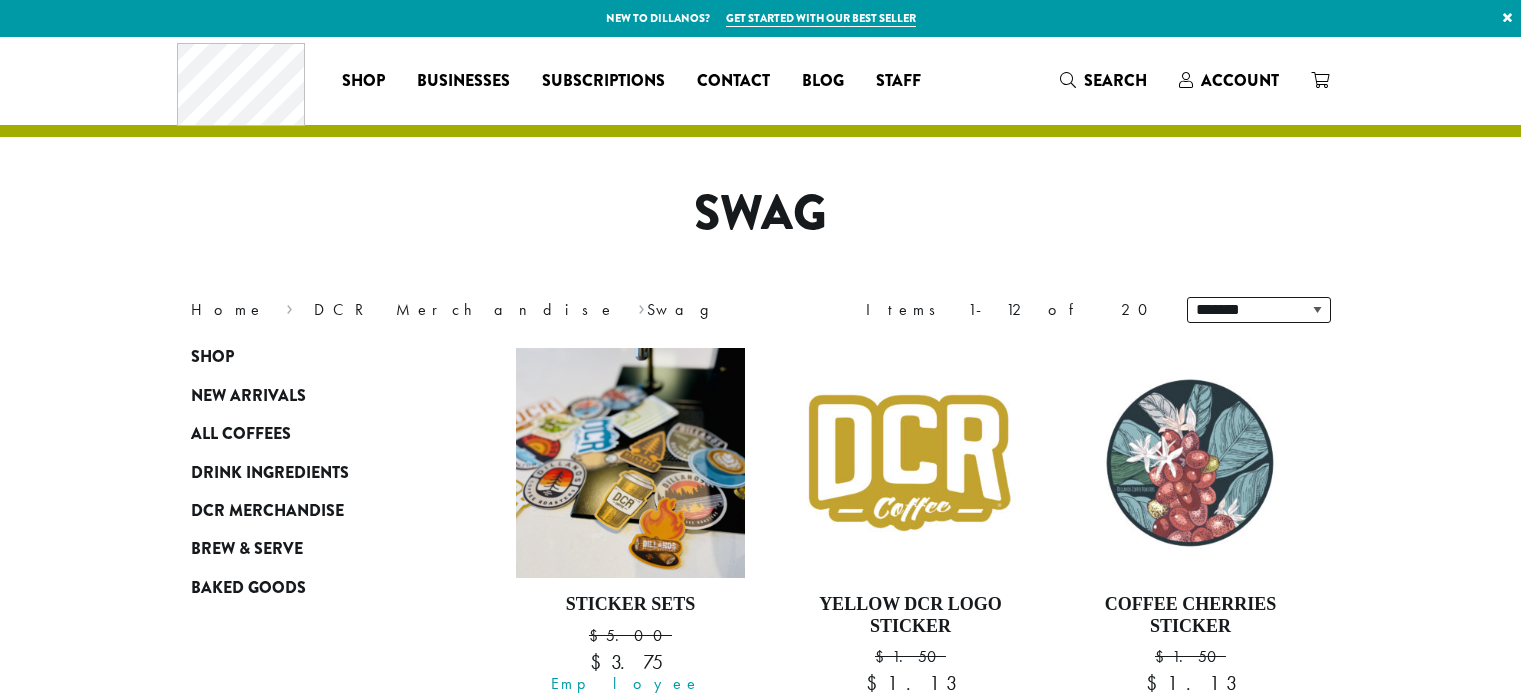 scroll, scrollTop: 0, scrollLeft: 0, axis: both 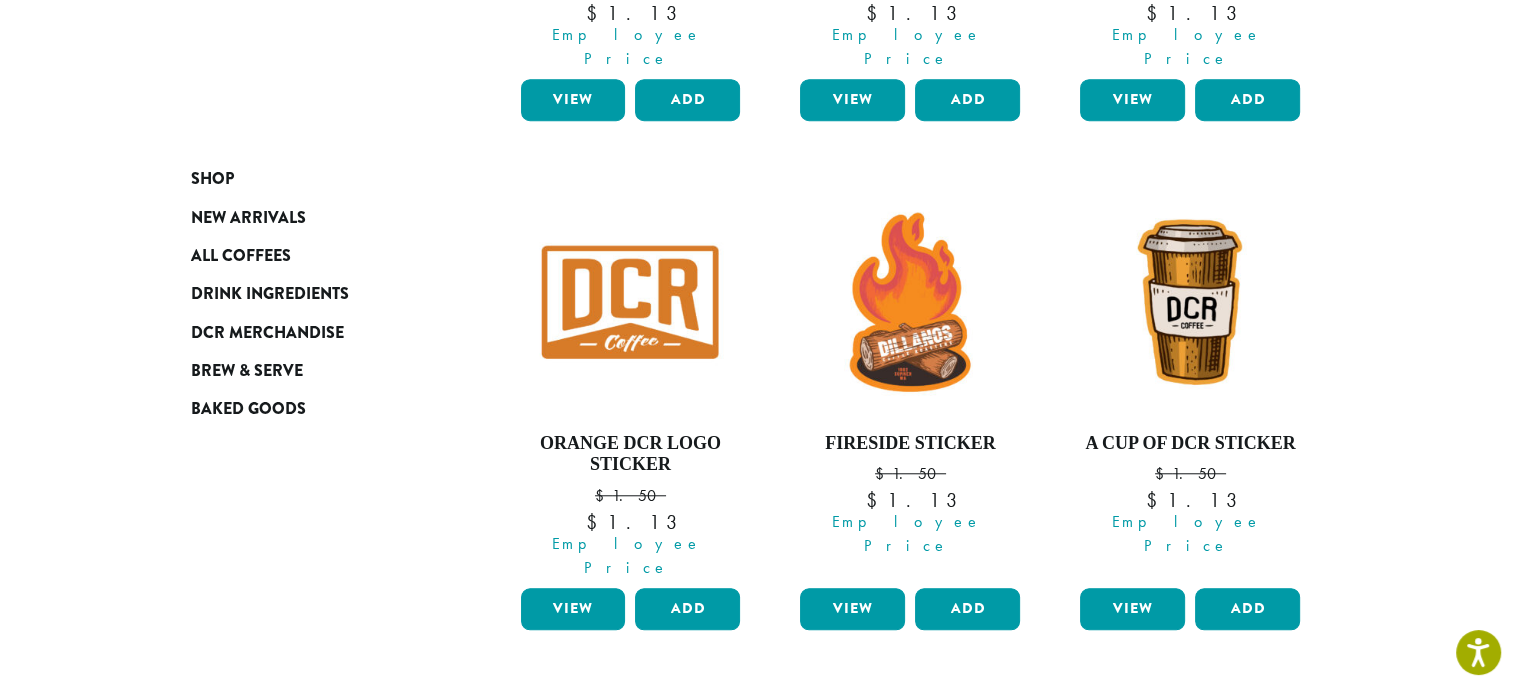 click on "Next »" at bounding box center (1252, 723) 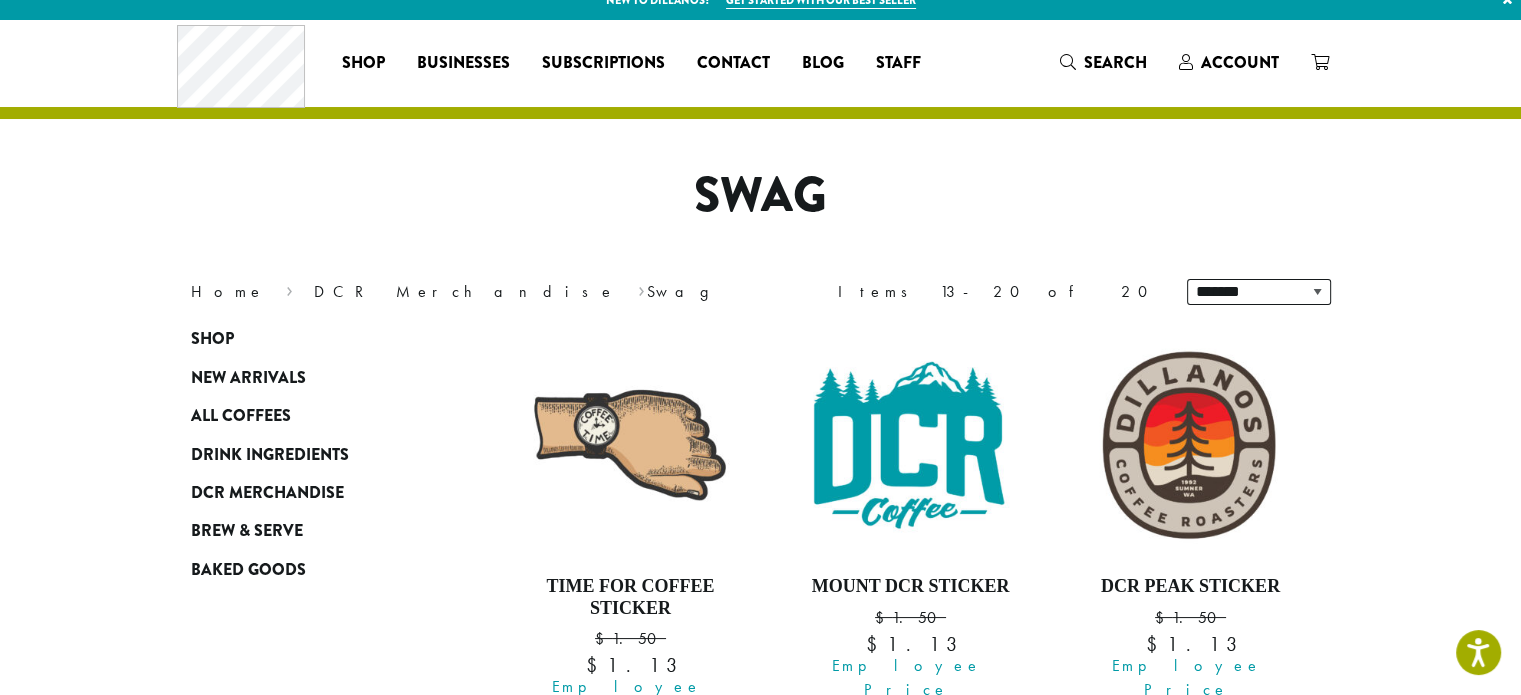 scroll, scrollTop: 0, scrollLeft: 0, axis: both 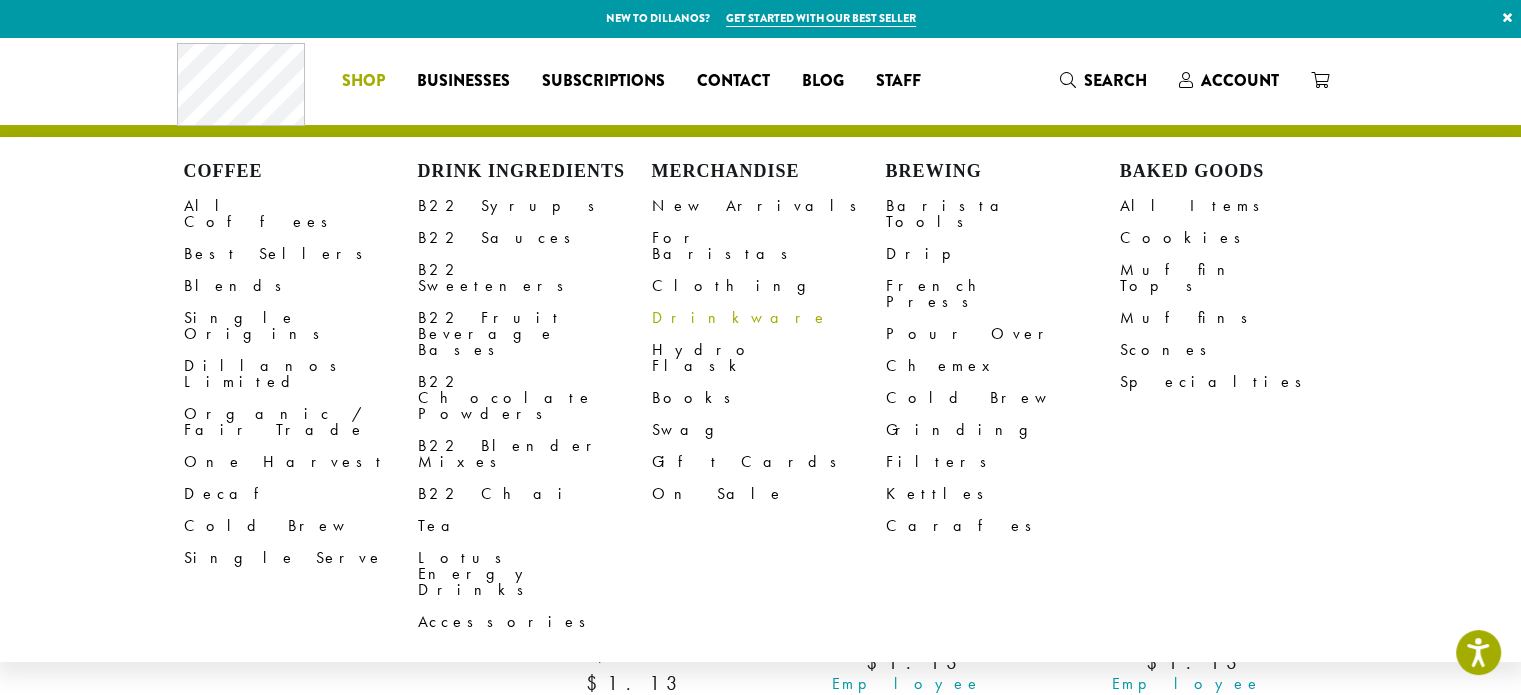 click on "Drinkware" at bounding box center [769, 318] 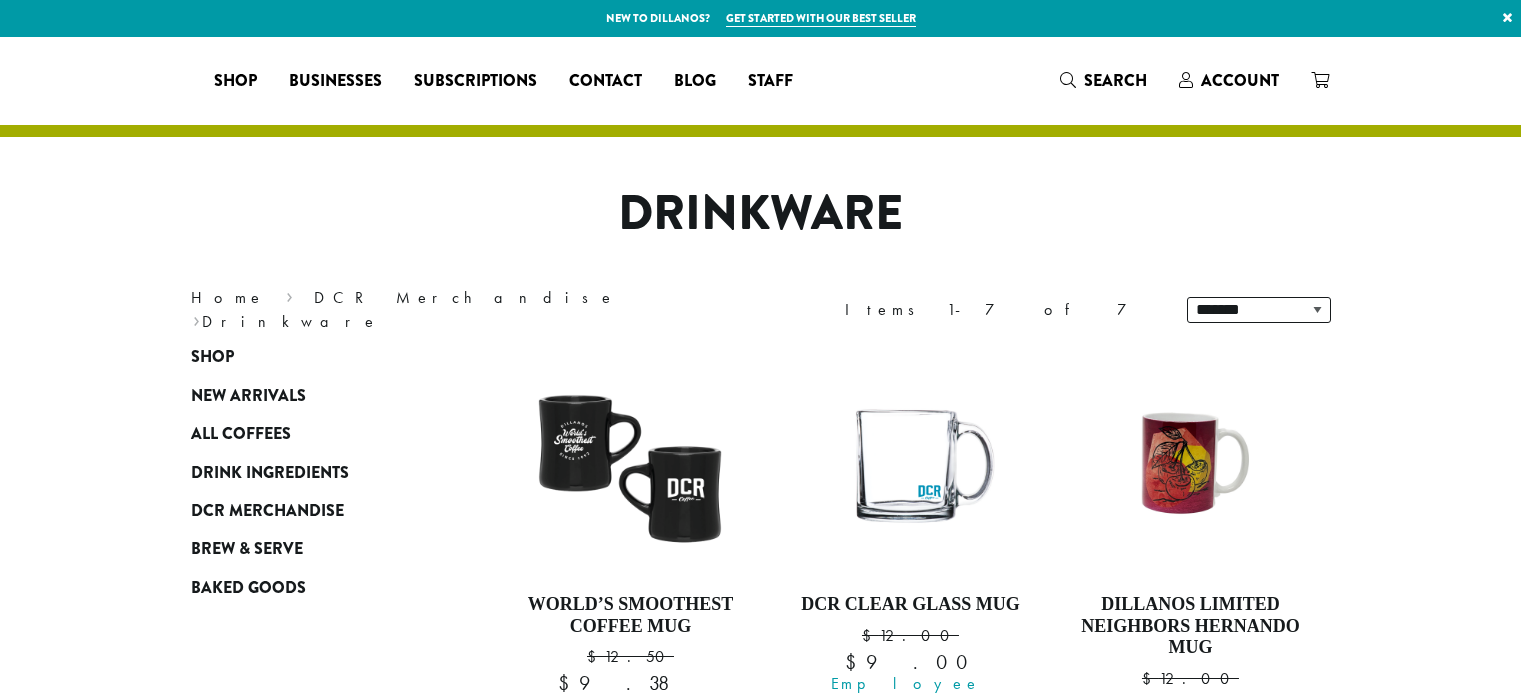 scroll, scrollTop: 0, scrollLeft: 0, axis: both 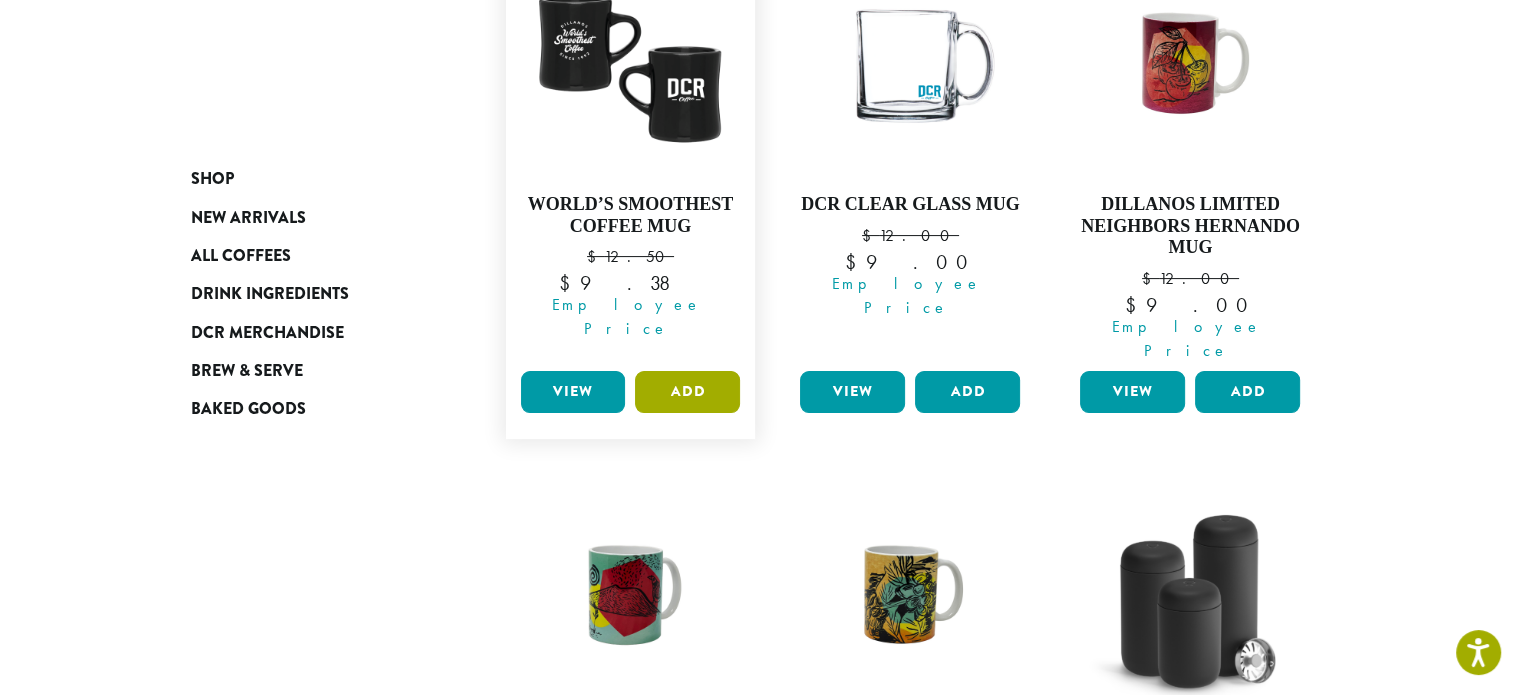 click on "Add" at bounding box center [687, 392] 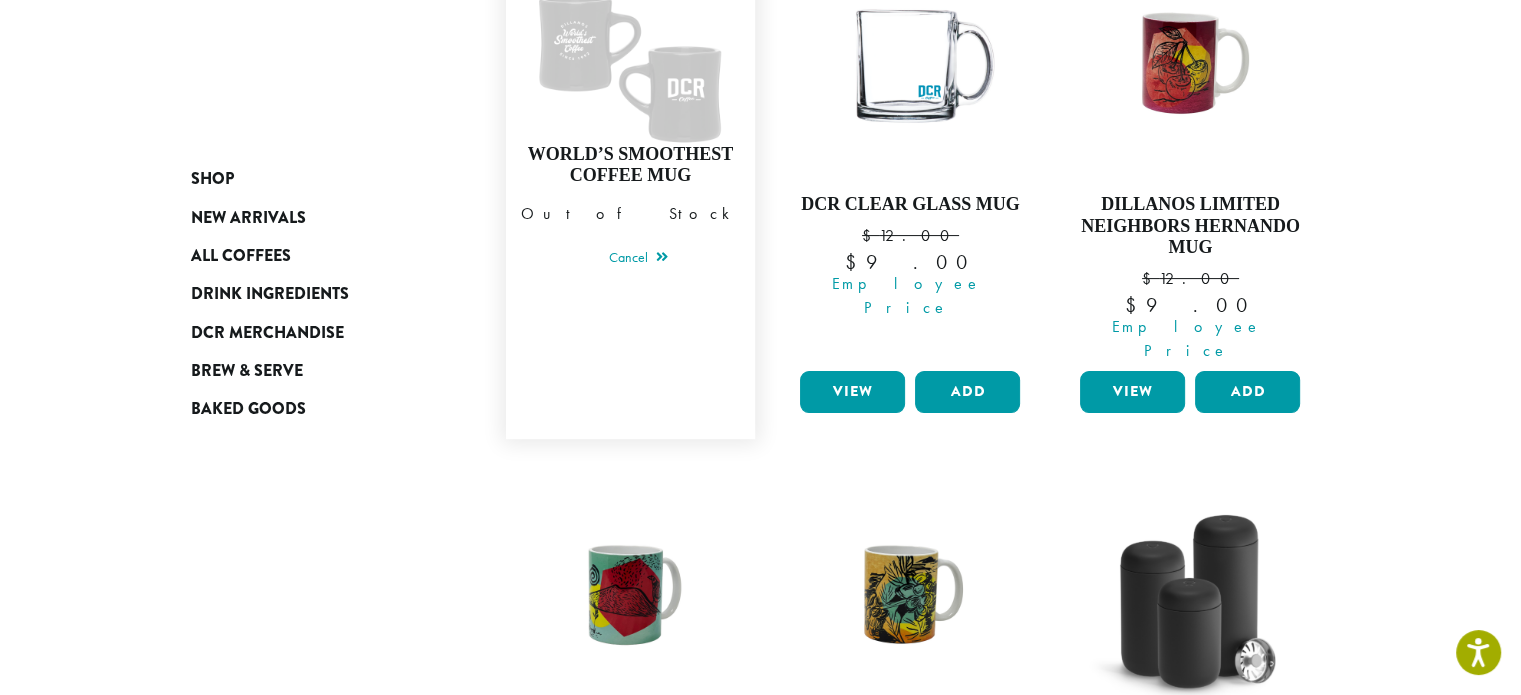 scroll, scrollTop: 600, scrollLeft: 0, axis: vertical 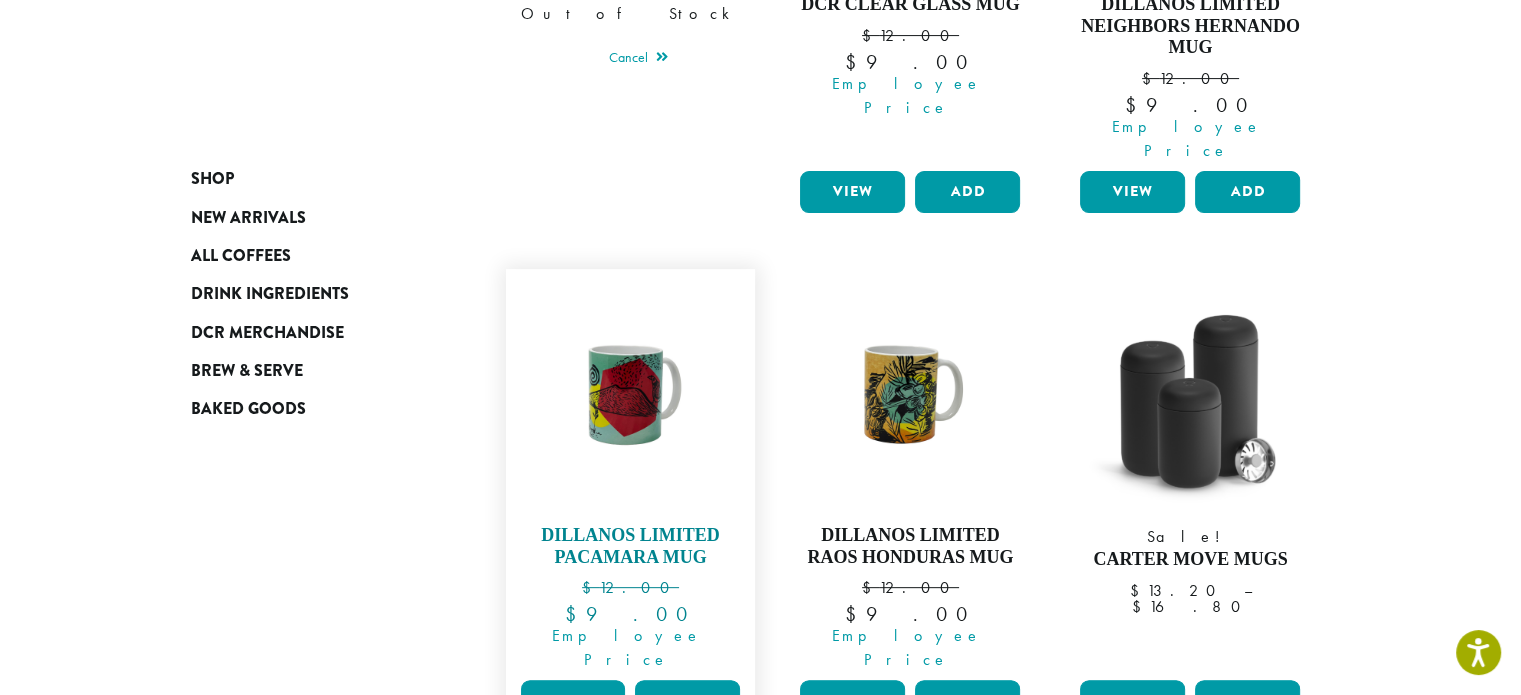 click at bounding box center (630, 394) 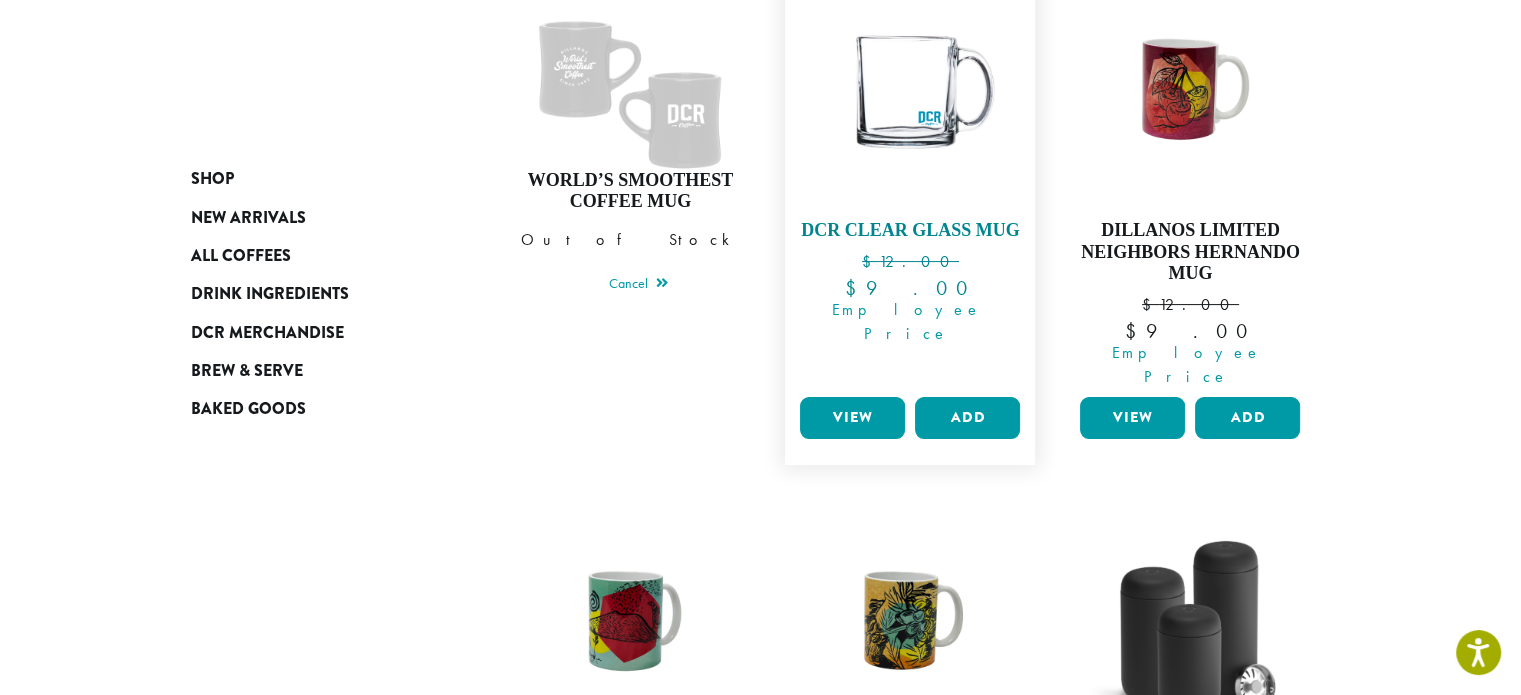 scroll, scrollTop: 300, scrollLeft: 0, axis: vertical 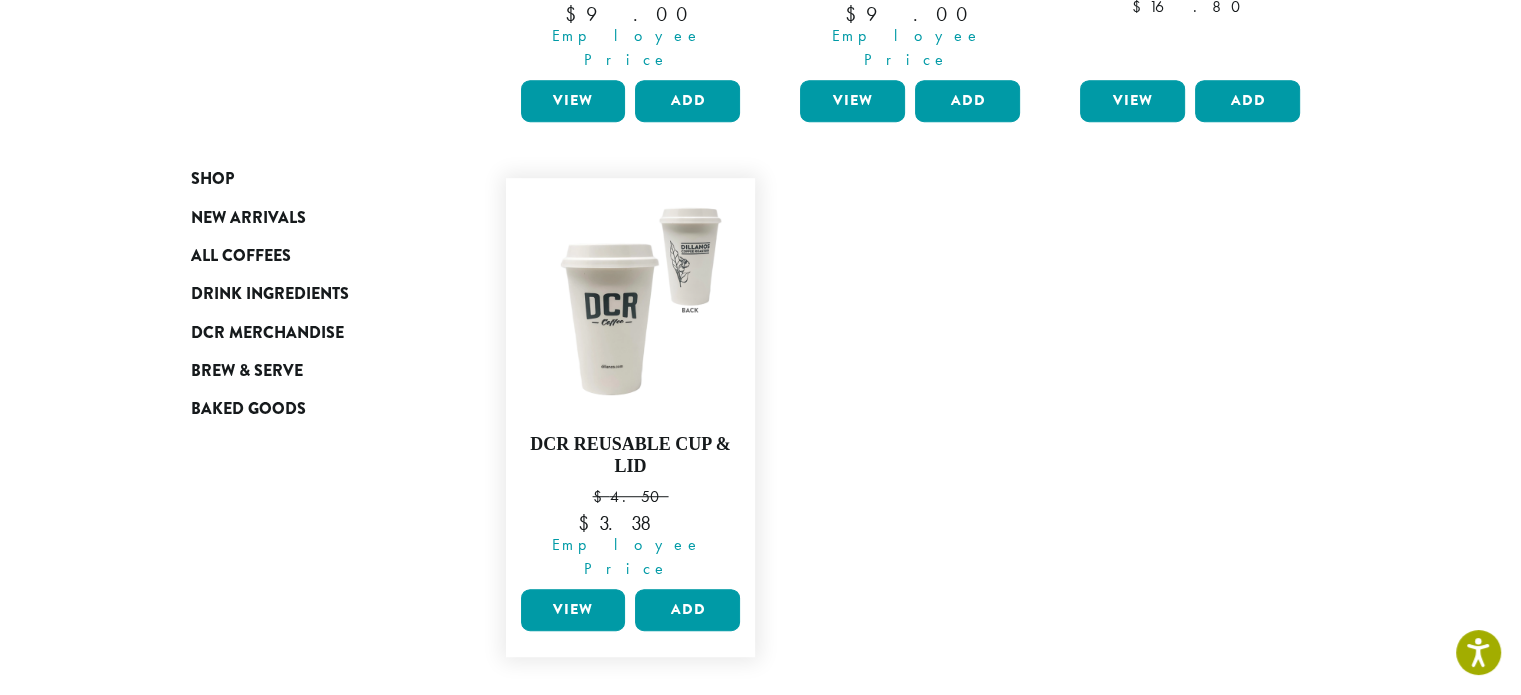 click on "View" at bounding box center (573, 610) 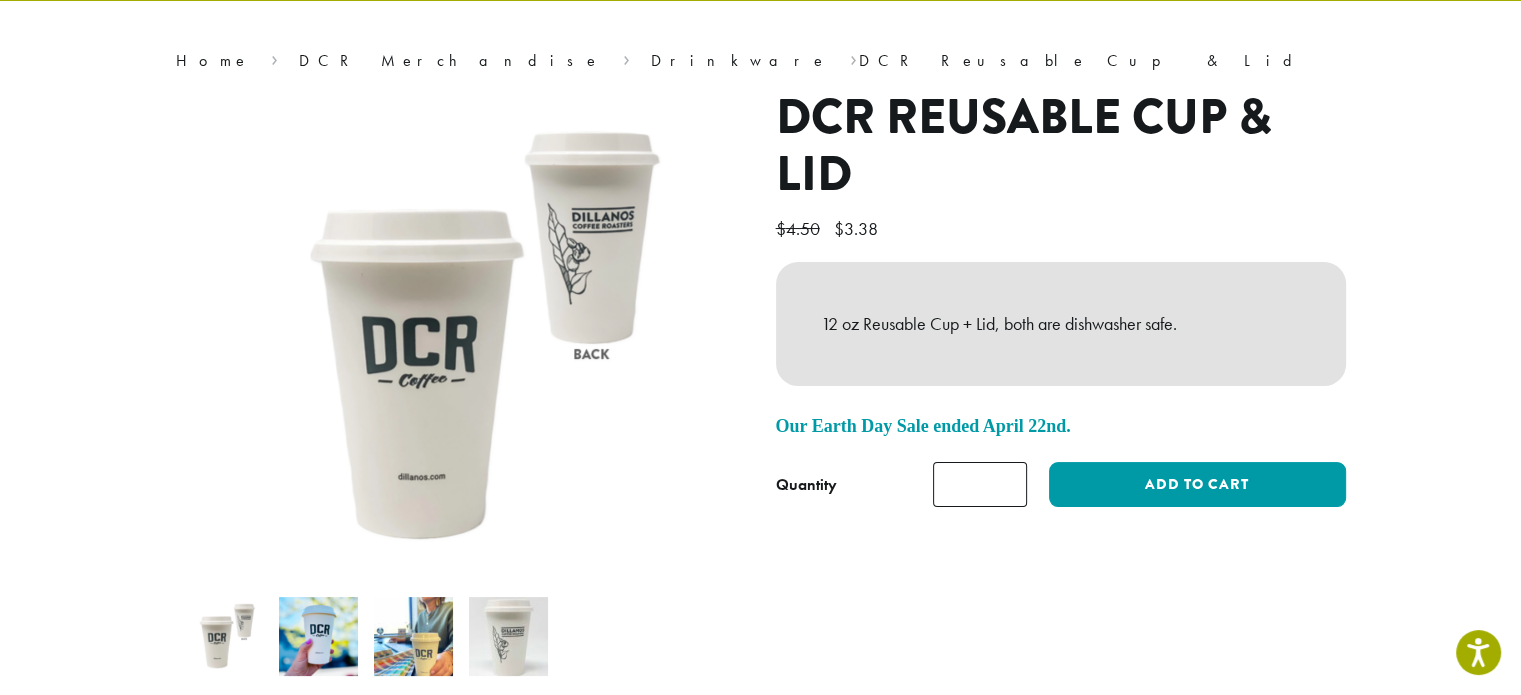 scroll, scrollTop: 200, scrollLeft: 0, axis: vertical 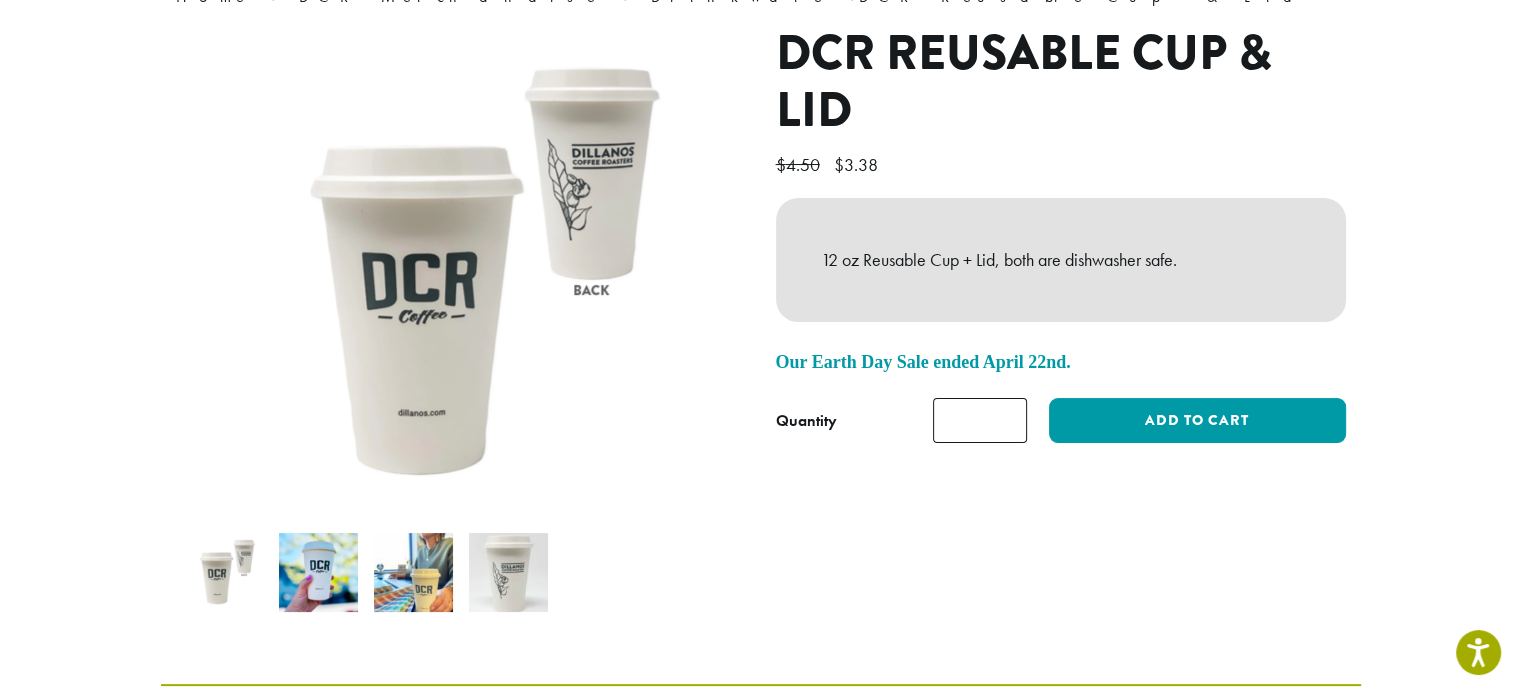 type on "*" 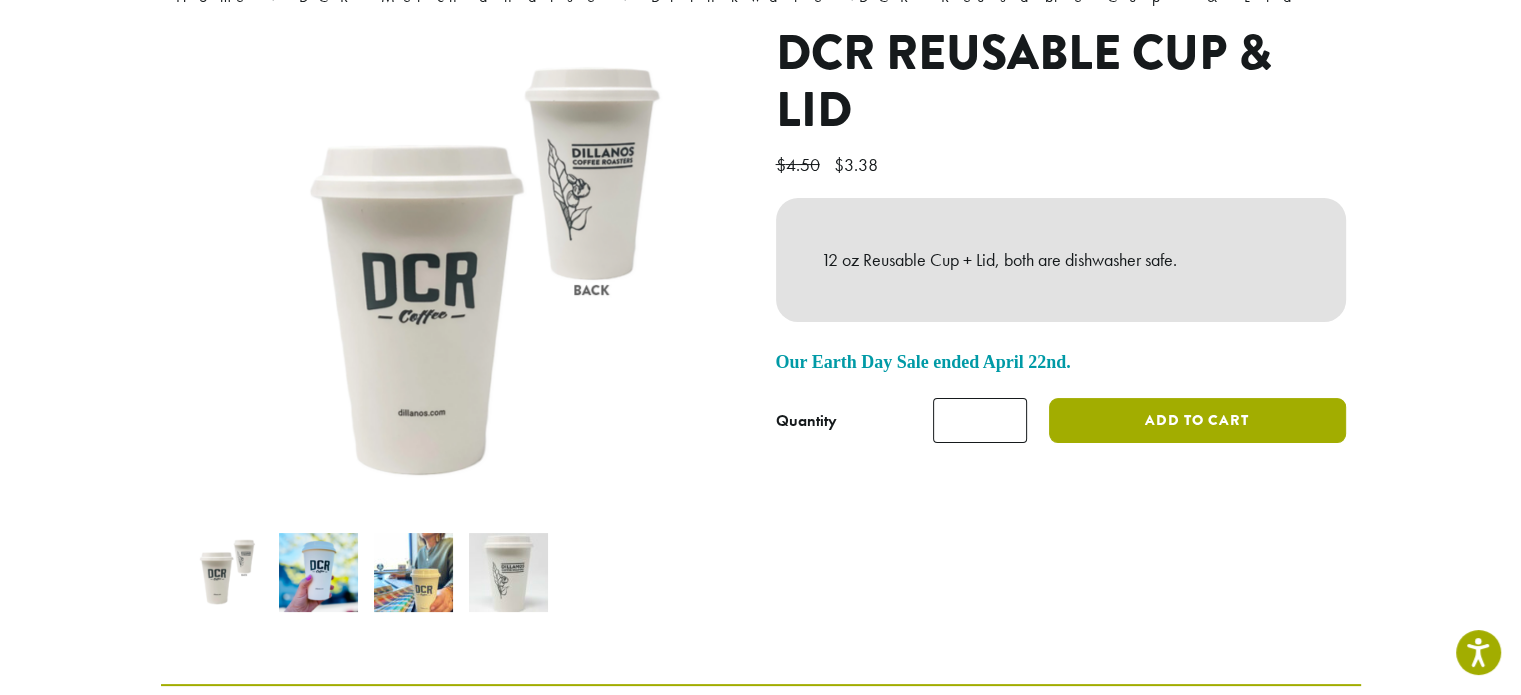 click on "Add to cart" at bounding box center [1197, 420] 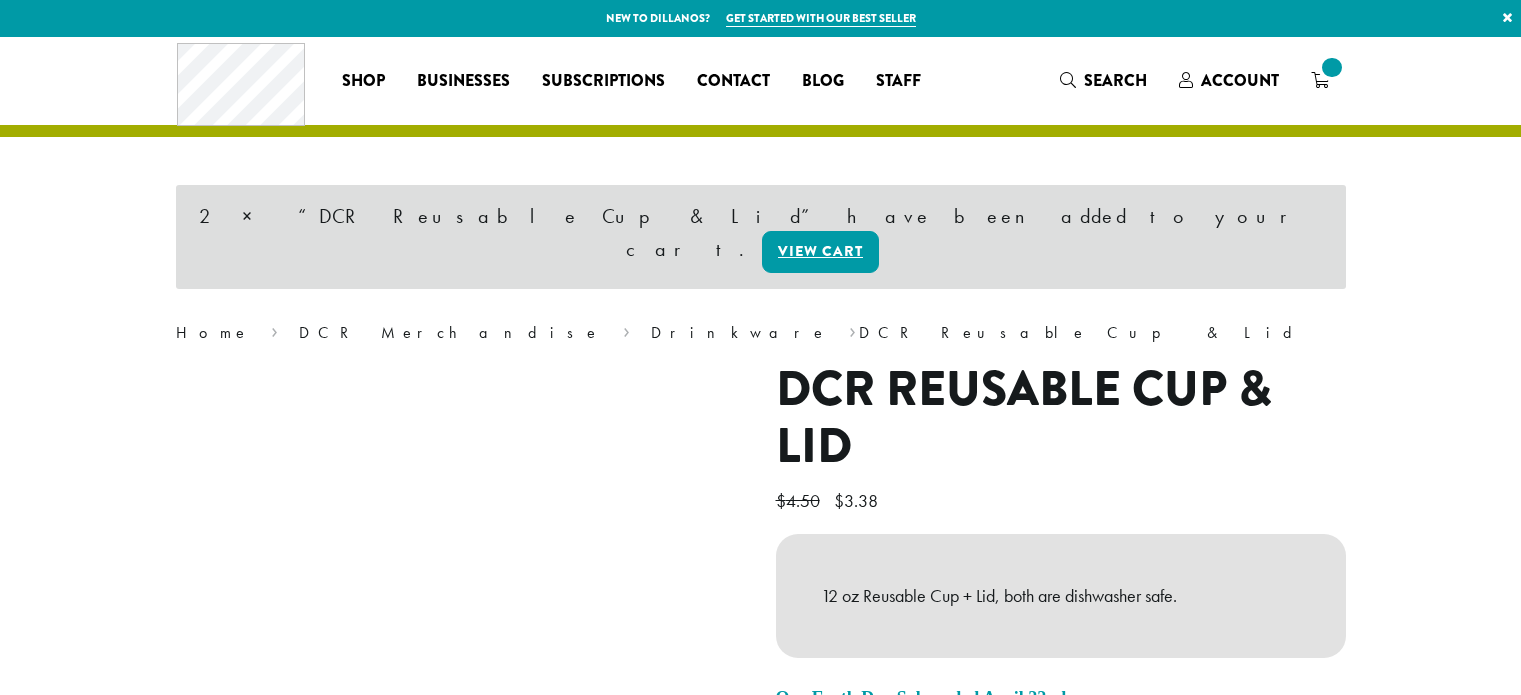 scroll, scrollTop: 0, scrollLeft: 0, axis: both 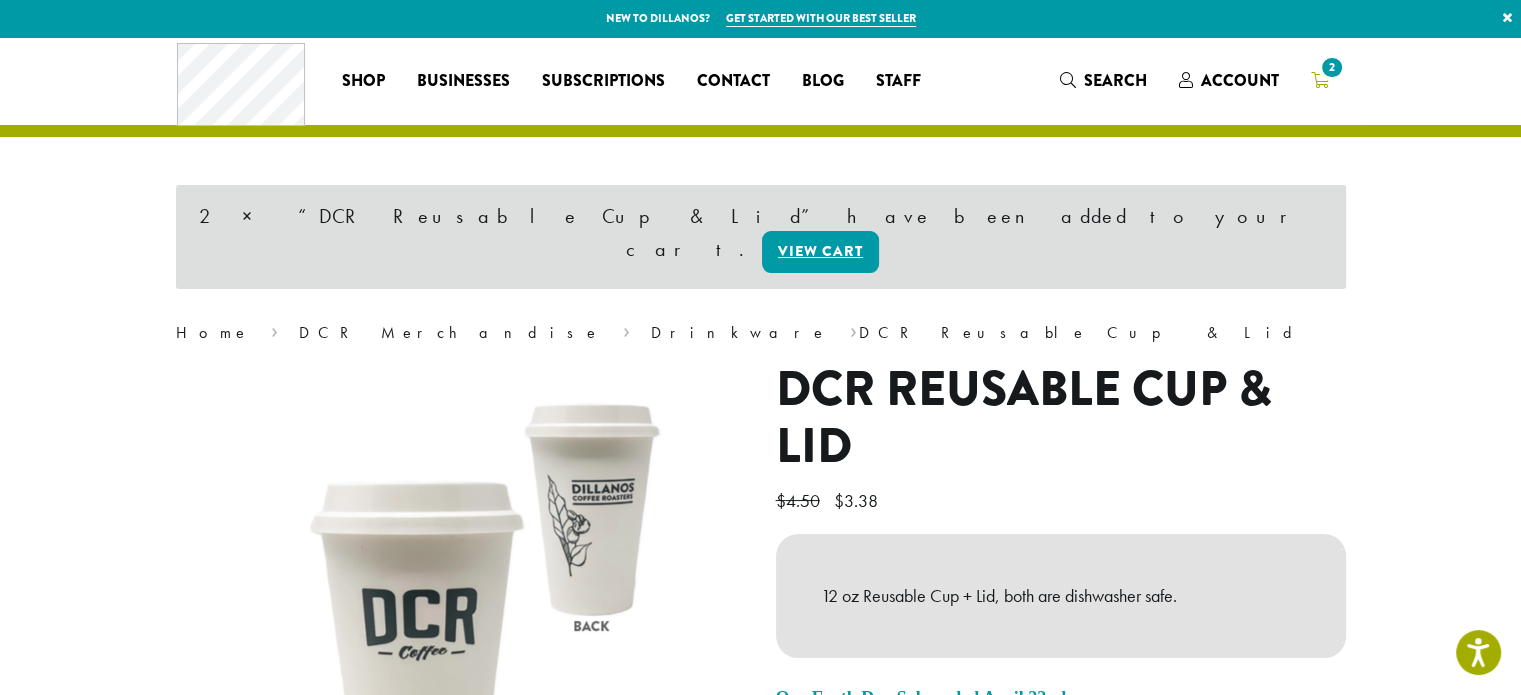 click on "2" at bounding box center [1320, 81] 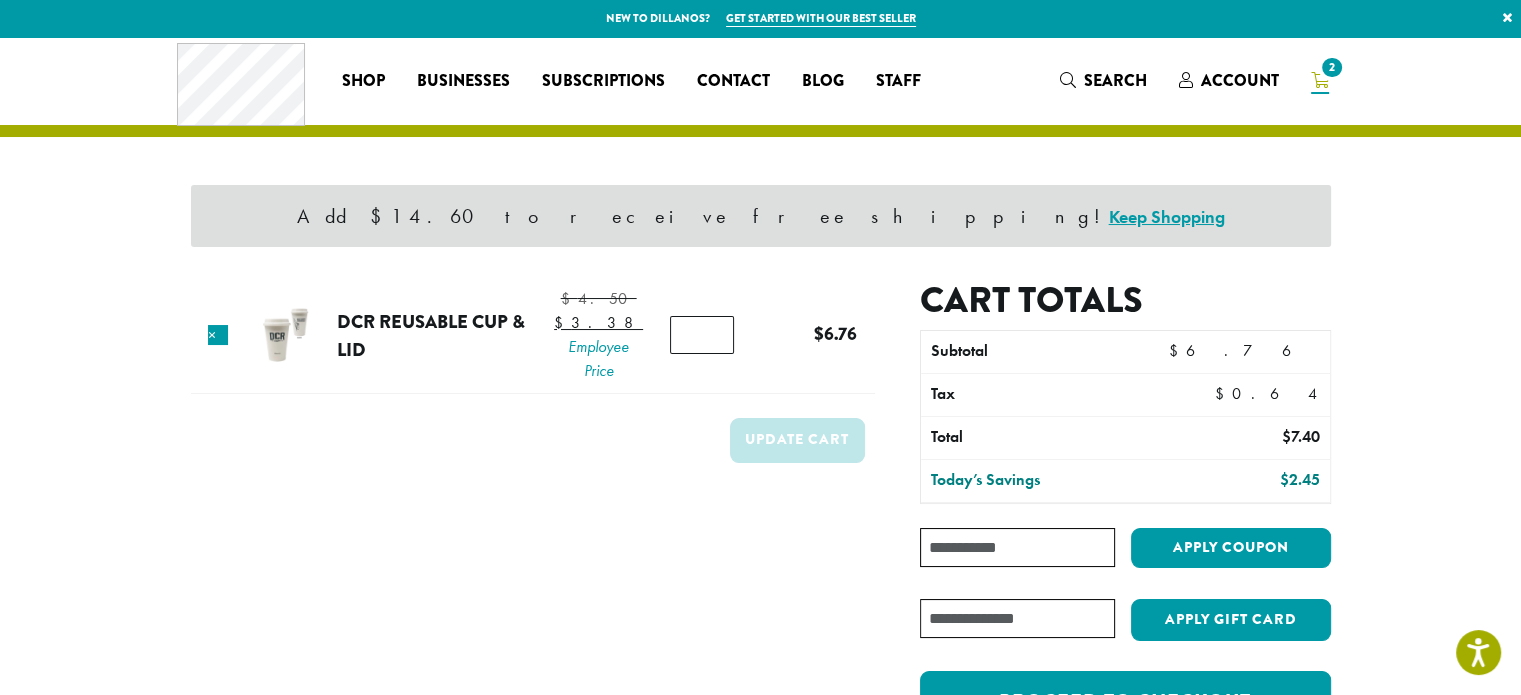 scroll, scrollTop: 200, scrollLeft: 0, axis: vertical 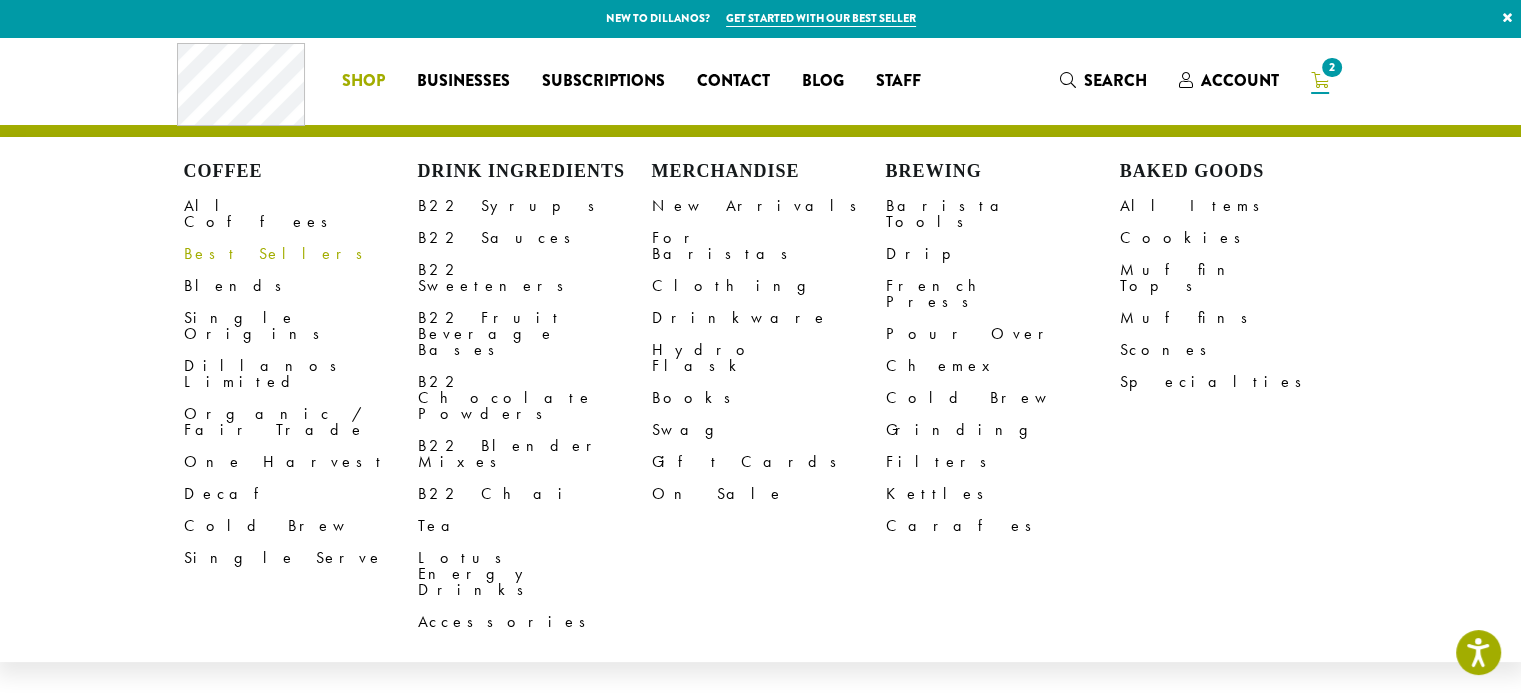 click on "Best Sellers" at bounding box center [301, 254] 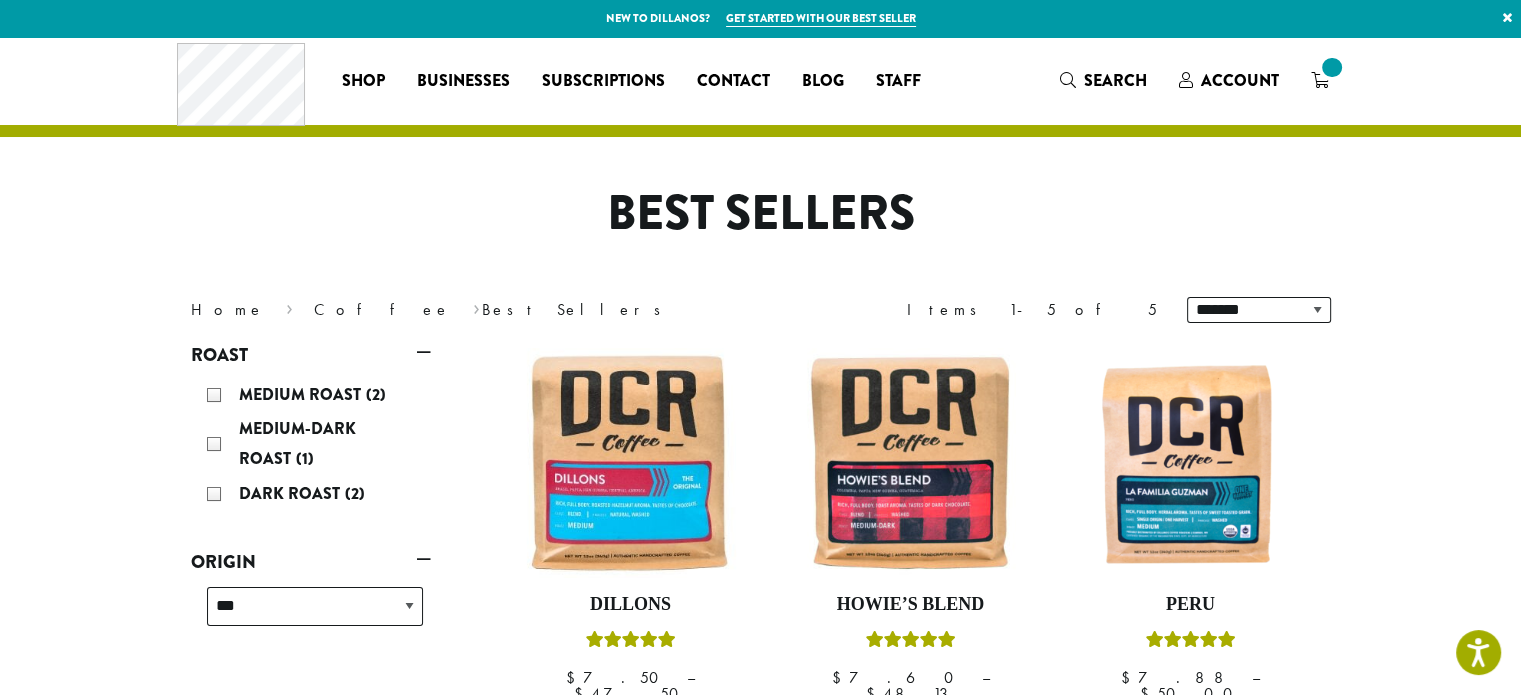 scroll, scrollTop: 100, scrollLeft: 0, axis: vertical 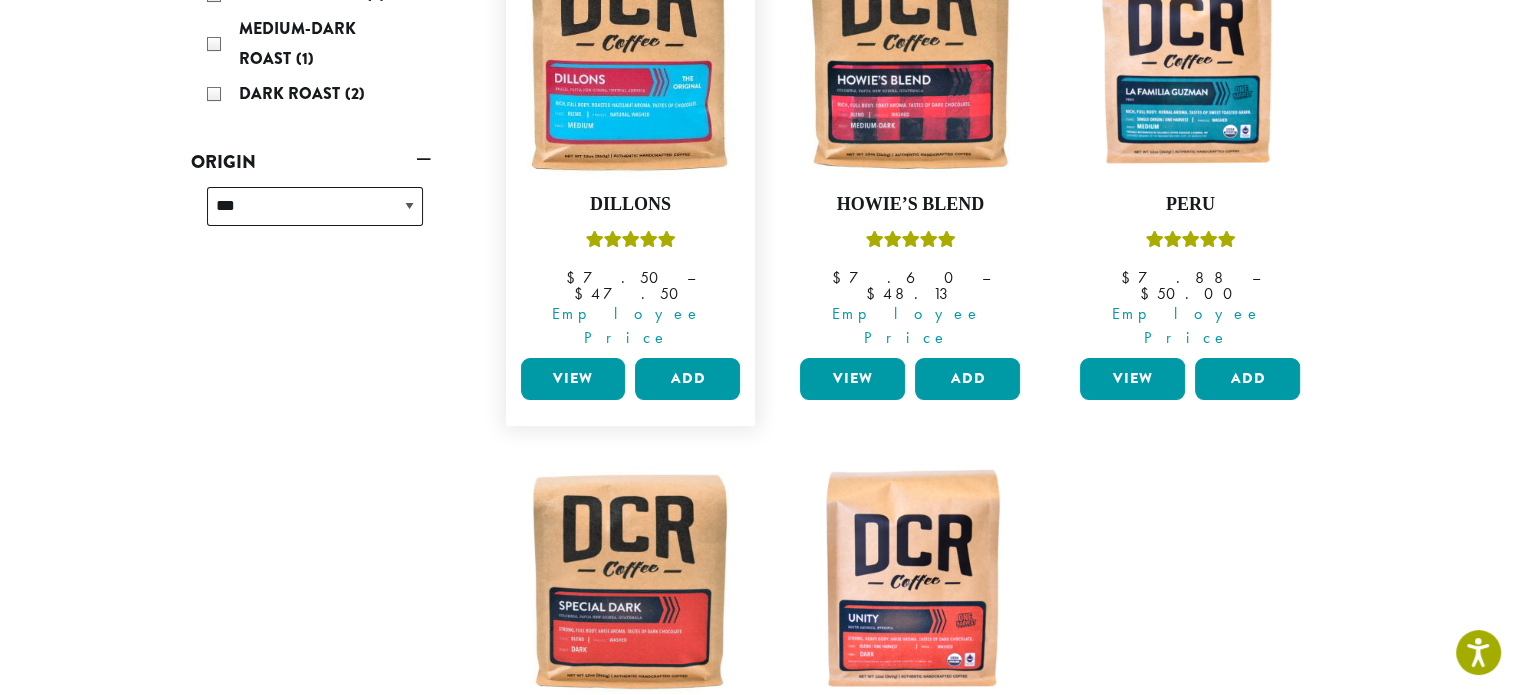 click on "View" at bounding box center [573, 379] 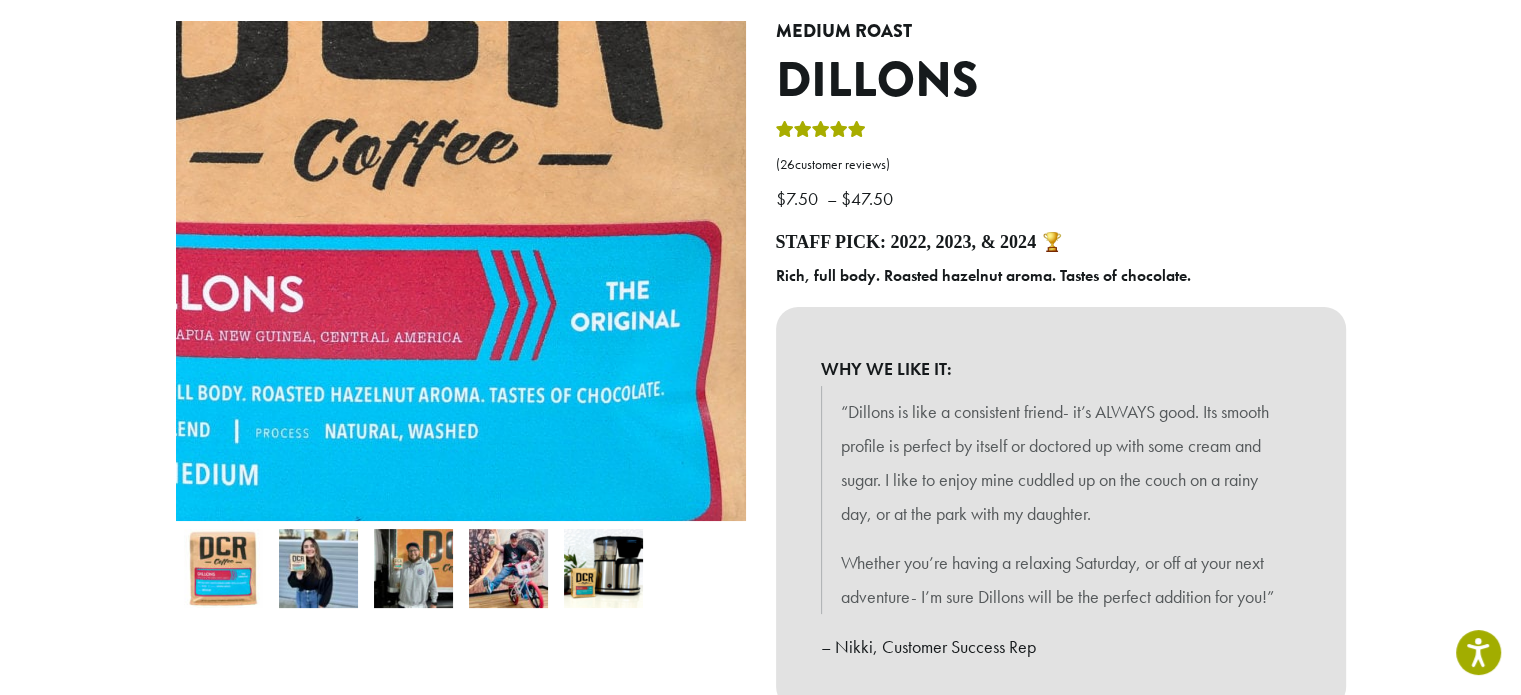 scroll, scrollTop: 300, scrollLeft: 0, axis: vertical 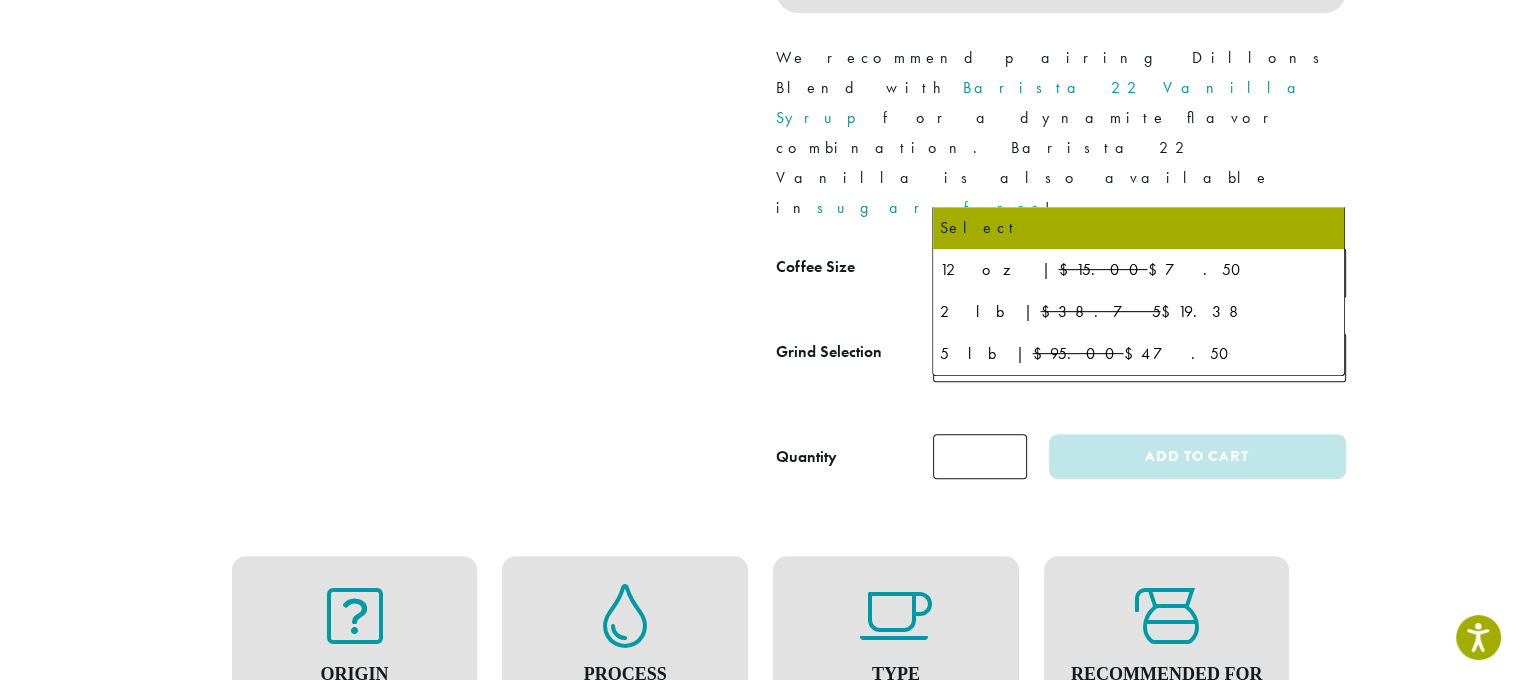click on "Select" 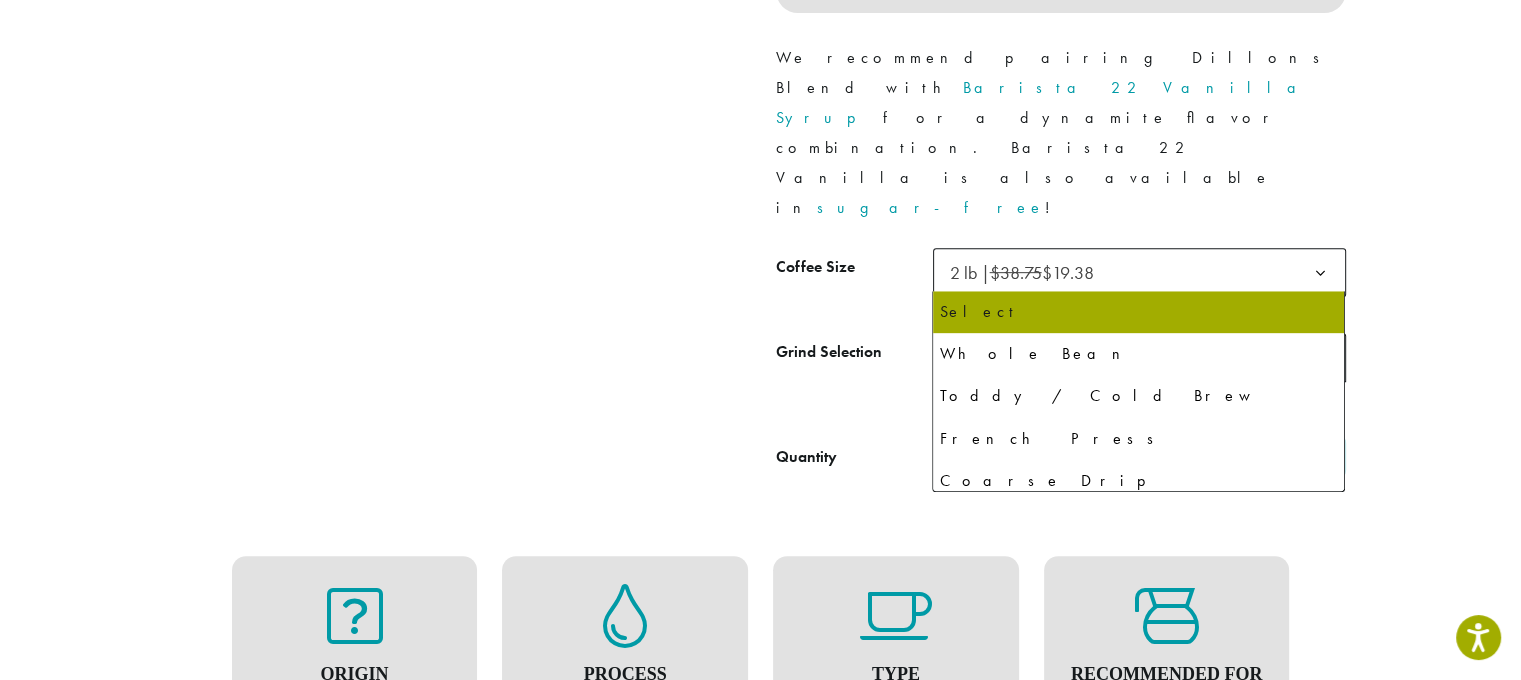 click on "Select" 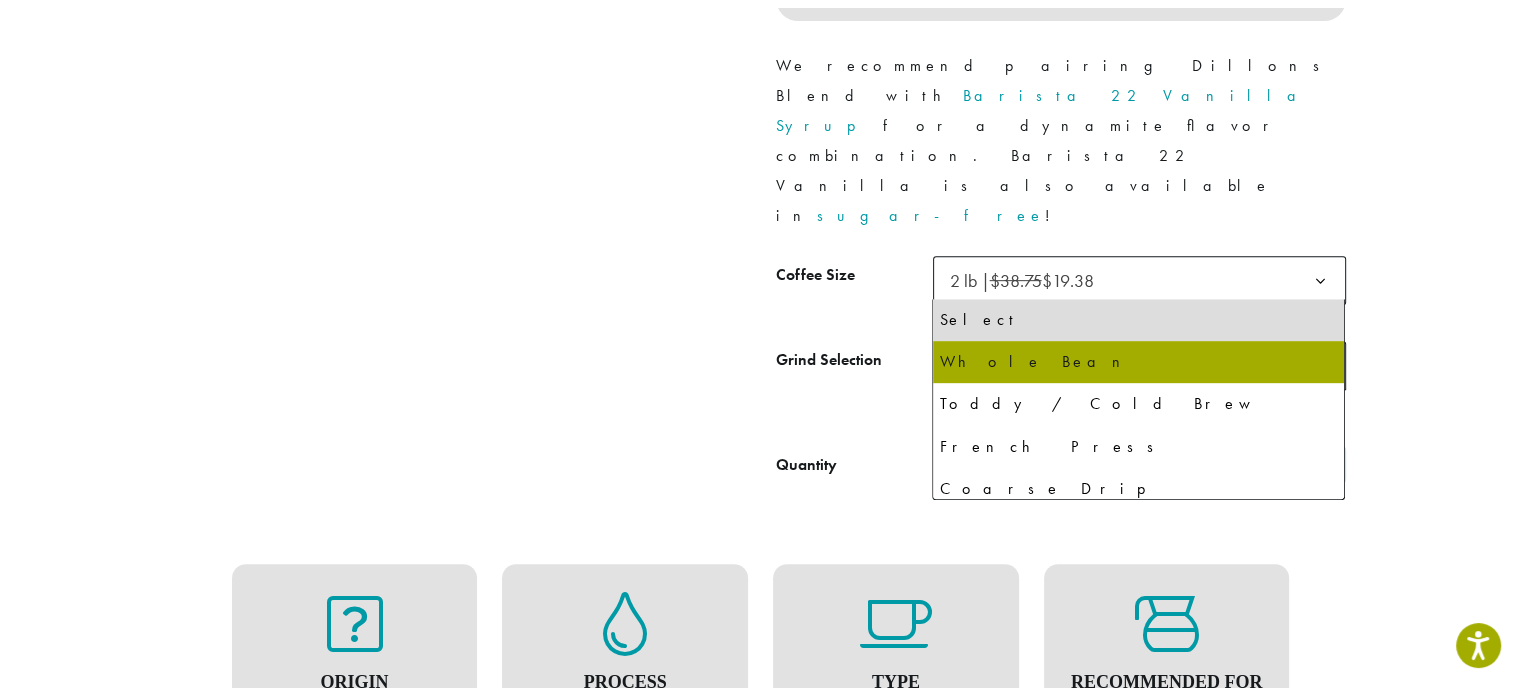 scroll, scrollTop: 136, scrollLeft: 0, axis: vertical 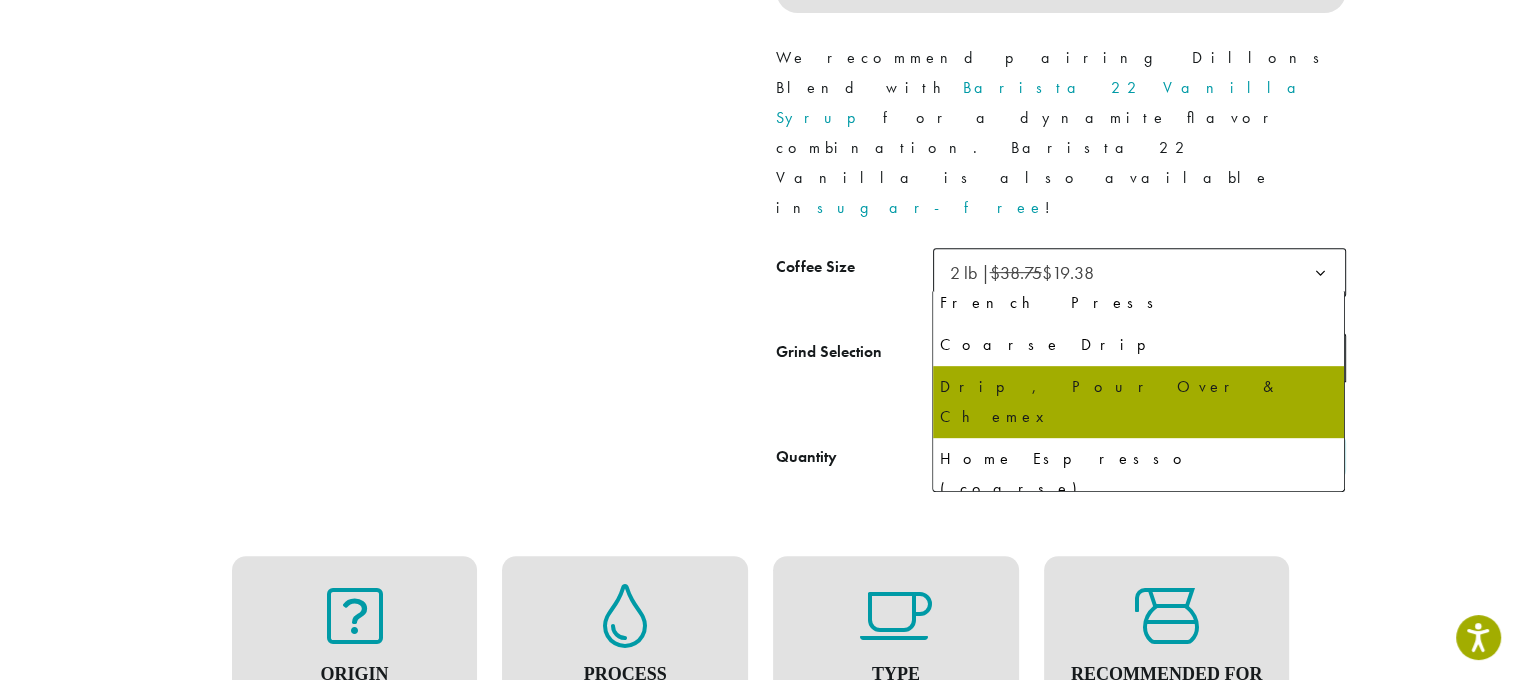 select on "**********" 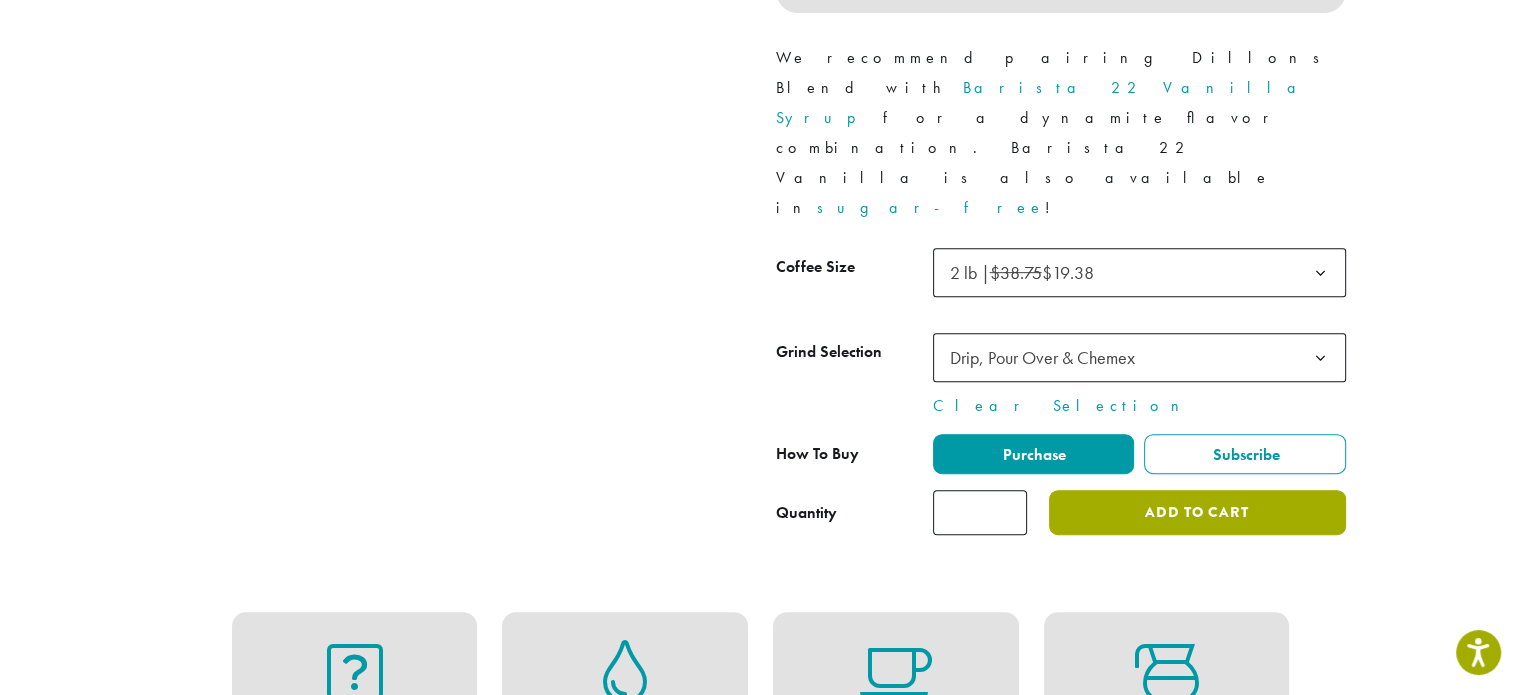 click on "Add to cart" 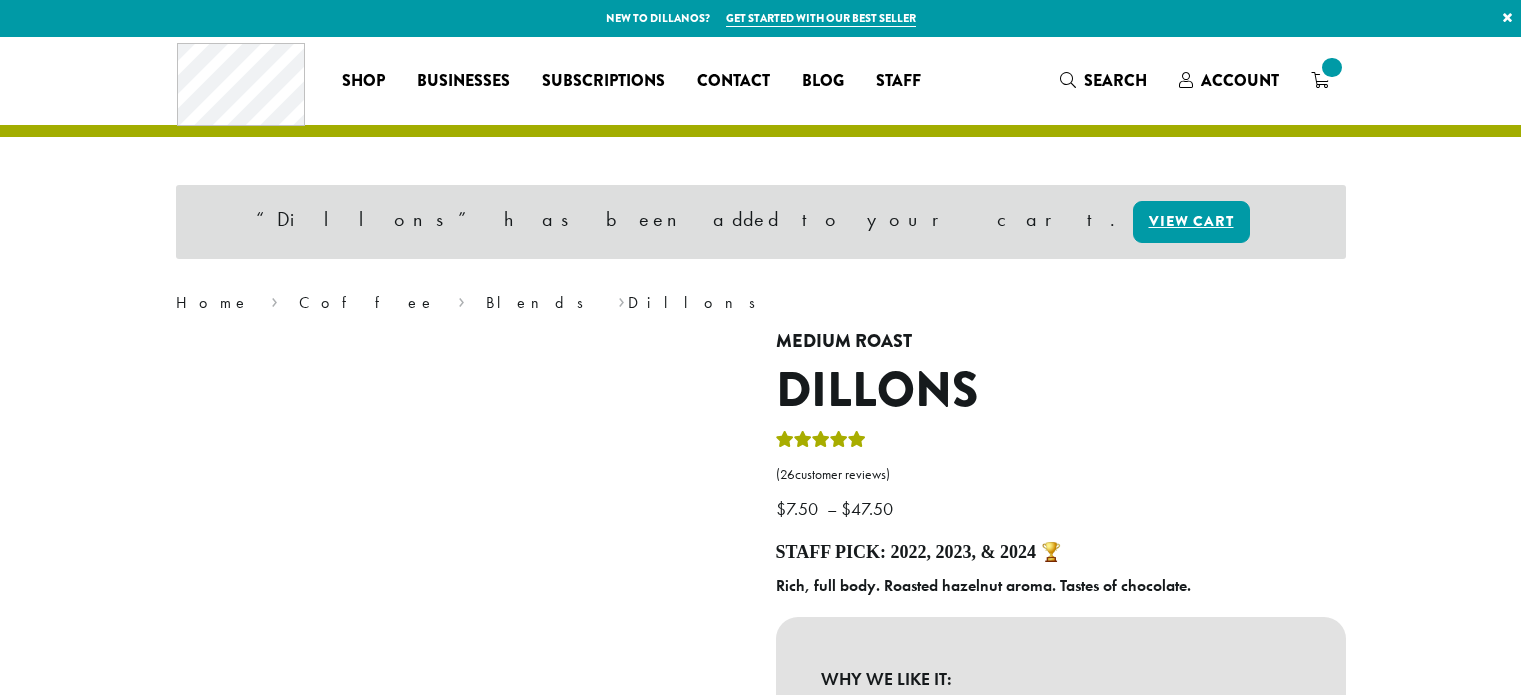 scroll, scrollTop: 0, scrollLeft: 0, axis: both 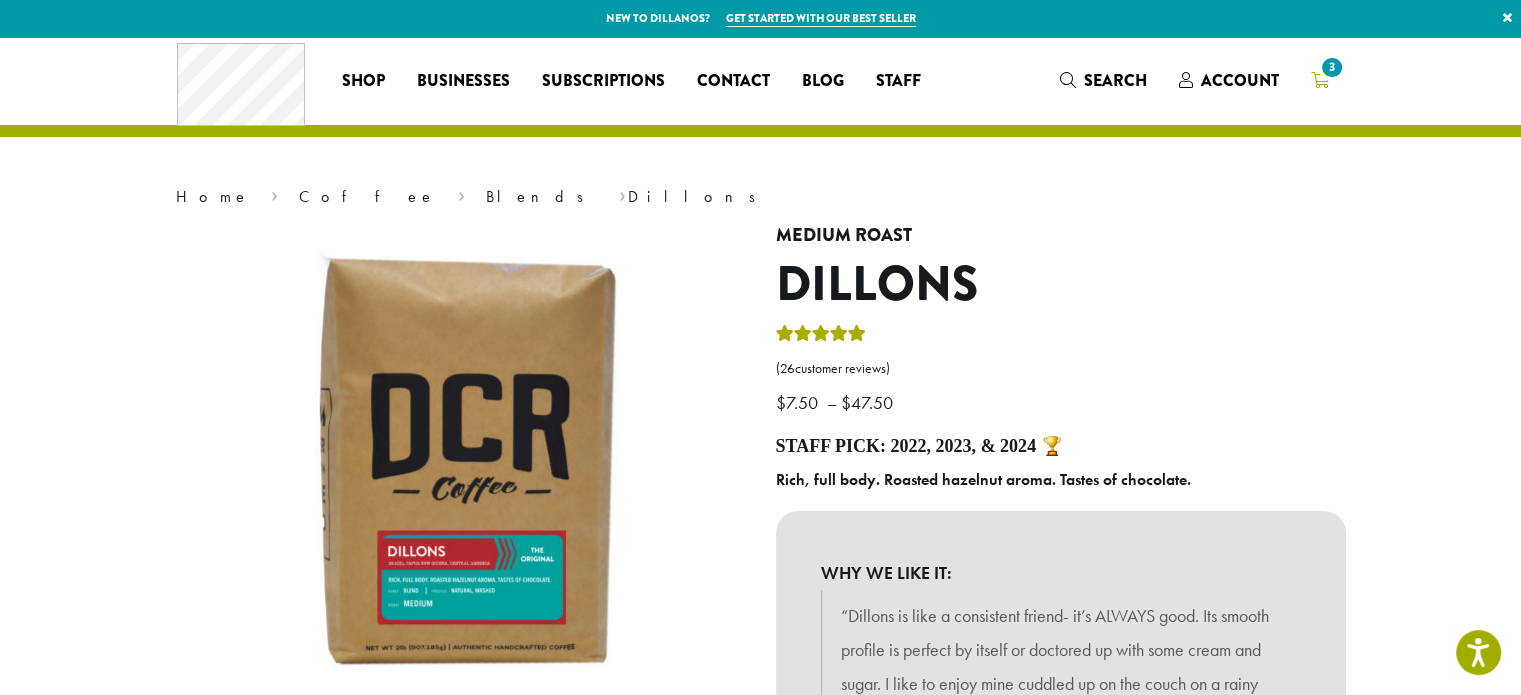 click on "3" at bounding box center (1320, 80) 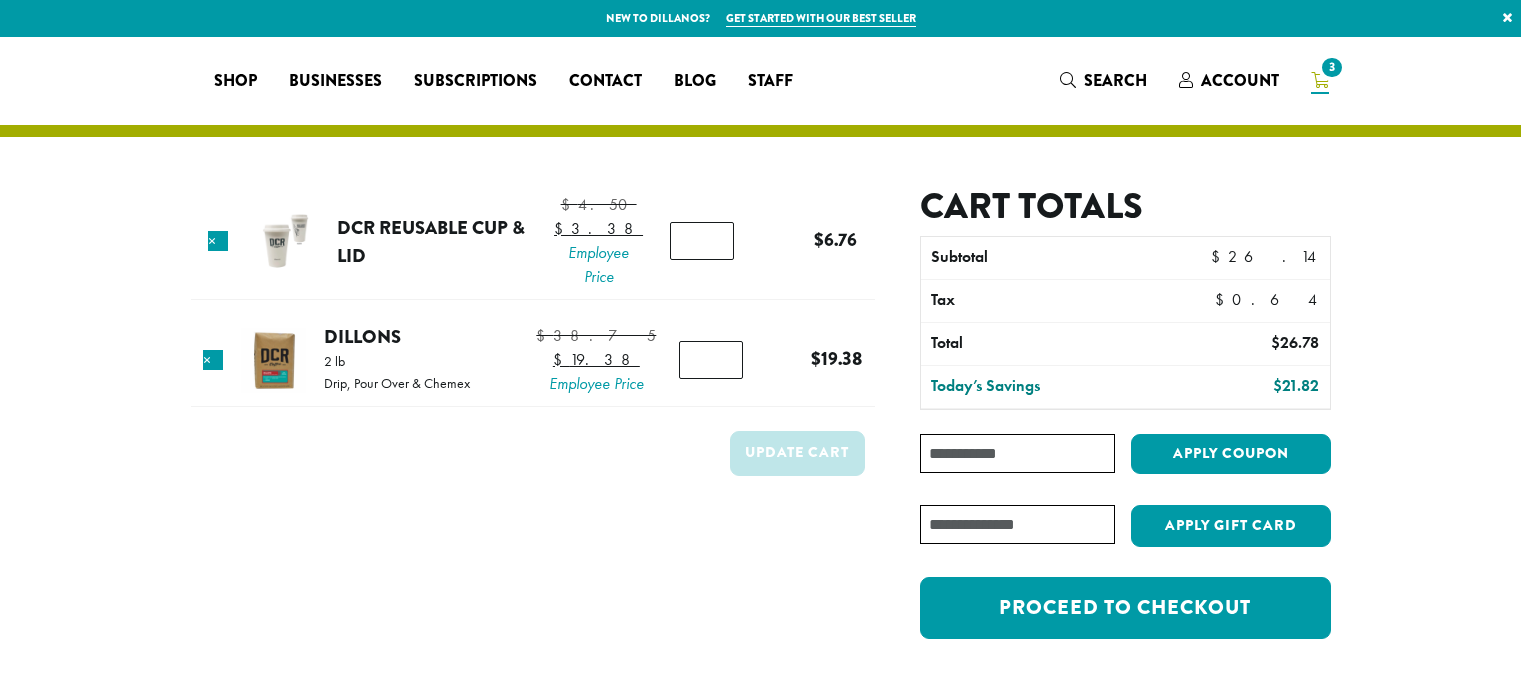 scroll, scrollTop: 0, scrollLeft: 0, axis: both 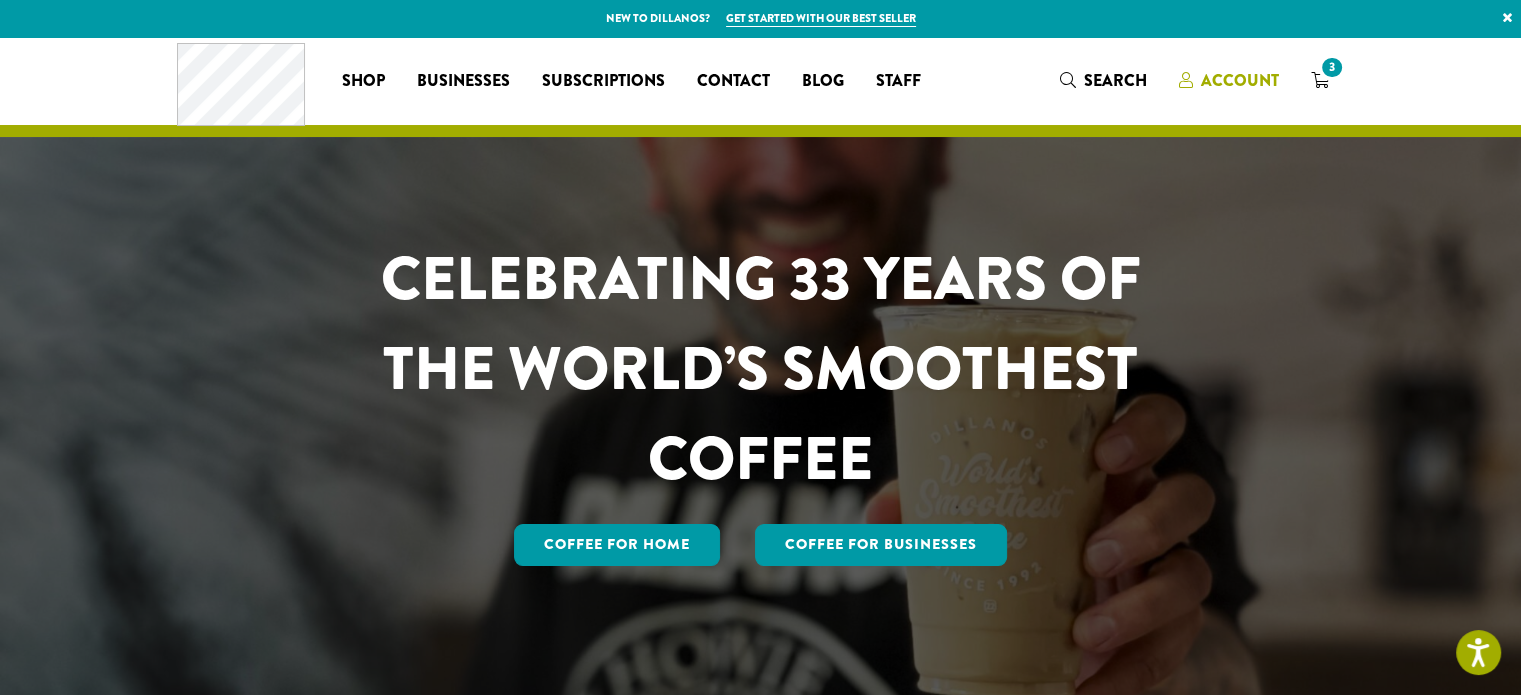 click on "Account" at bounding box center (1240, 80) 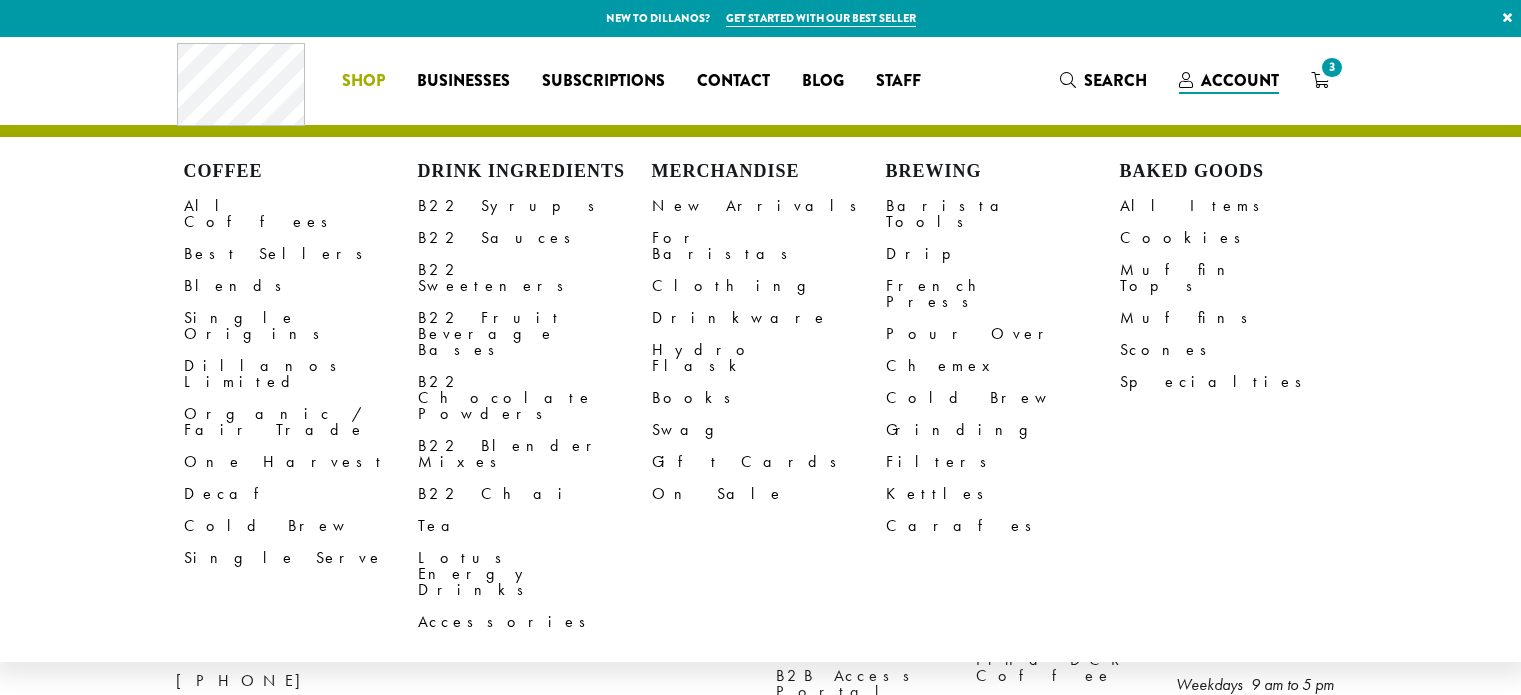 scroll, scrollTop: 0, scrollLeft: 0, axis: both 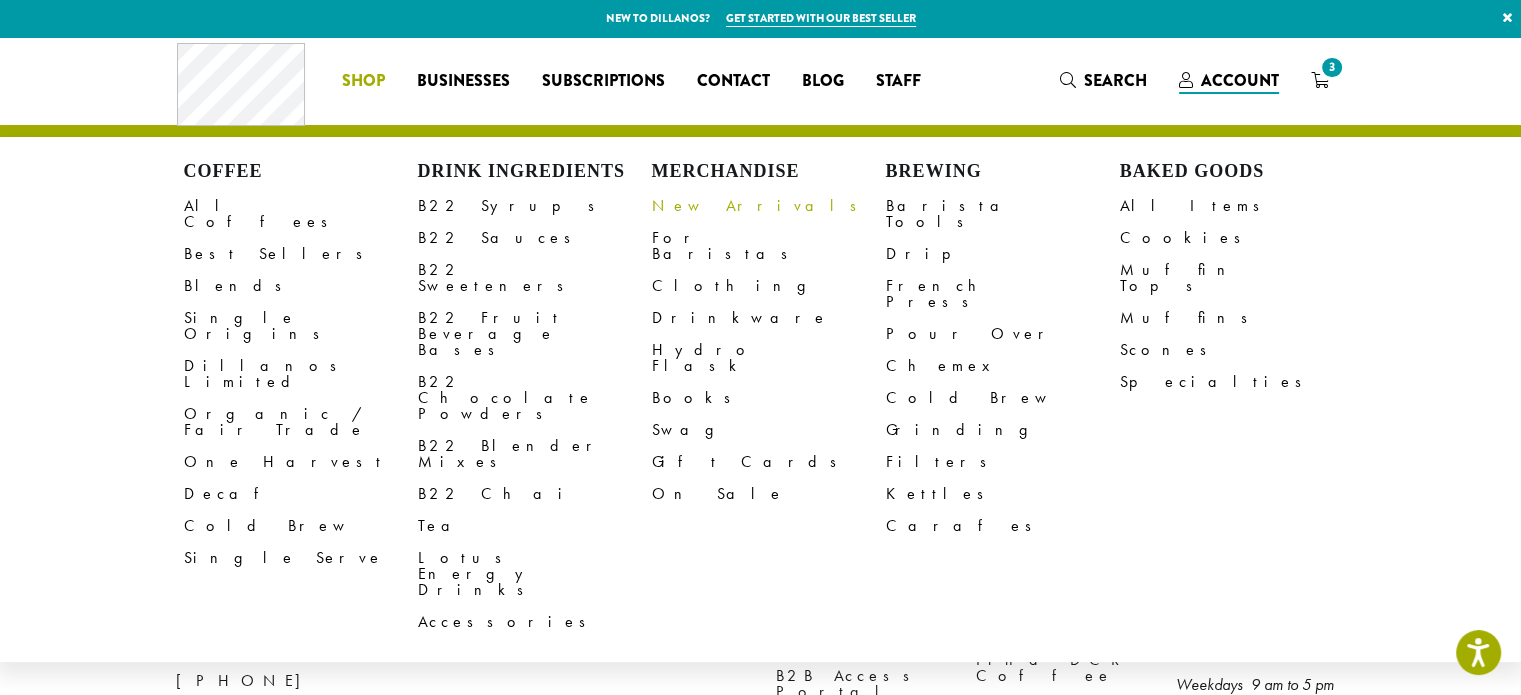 click on "New Arrivals" at bounding box center (769, 206) 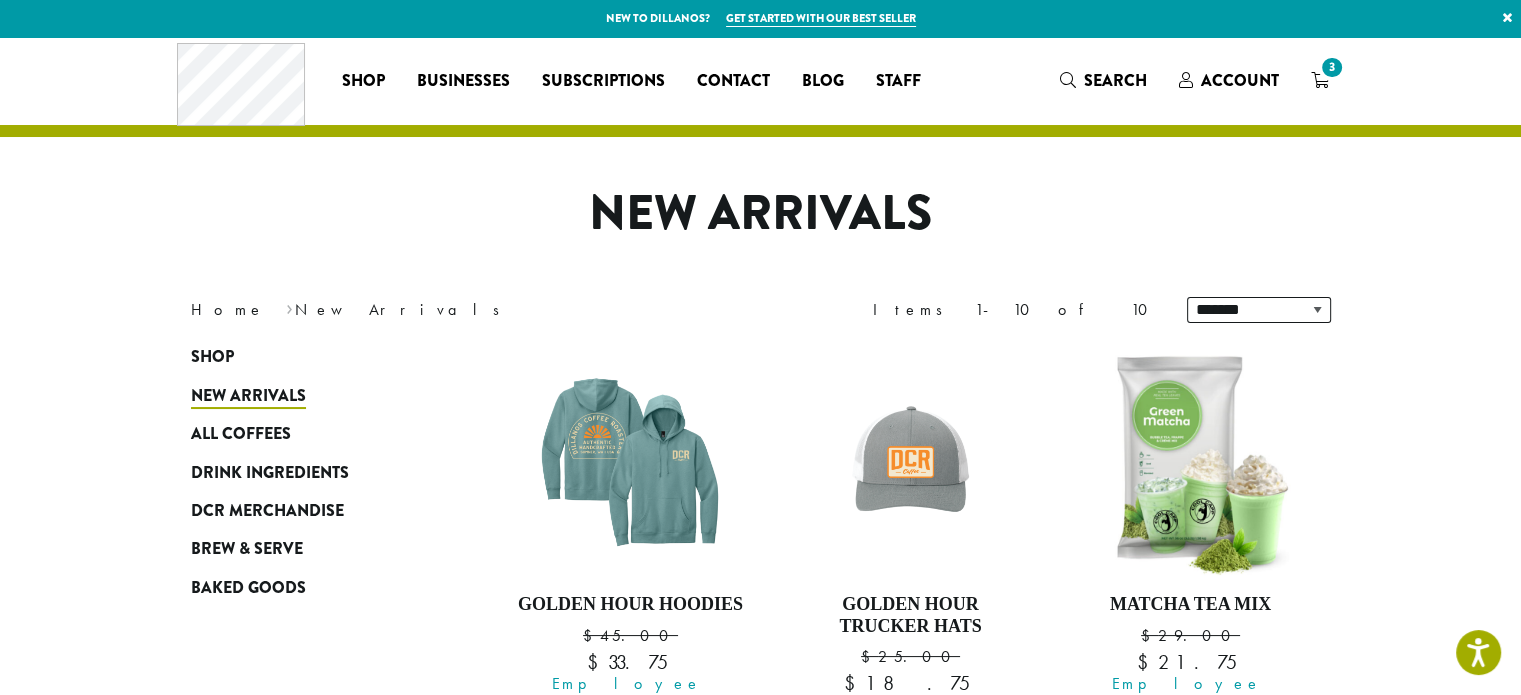 scroll, scrollTop: 200, scrollLeft: 0, axis: vertical 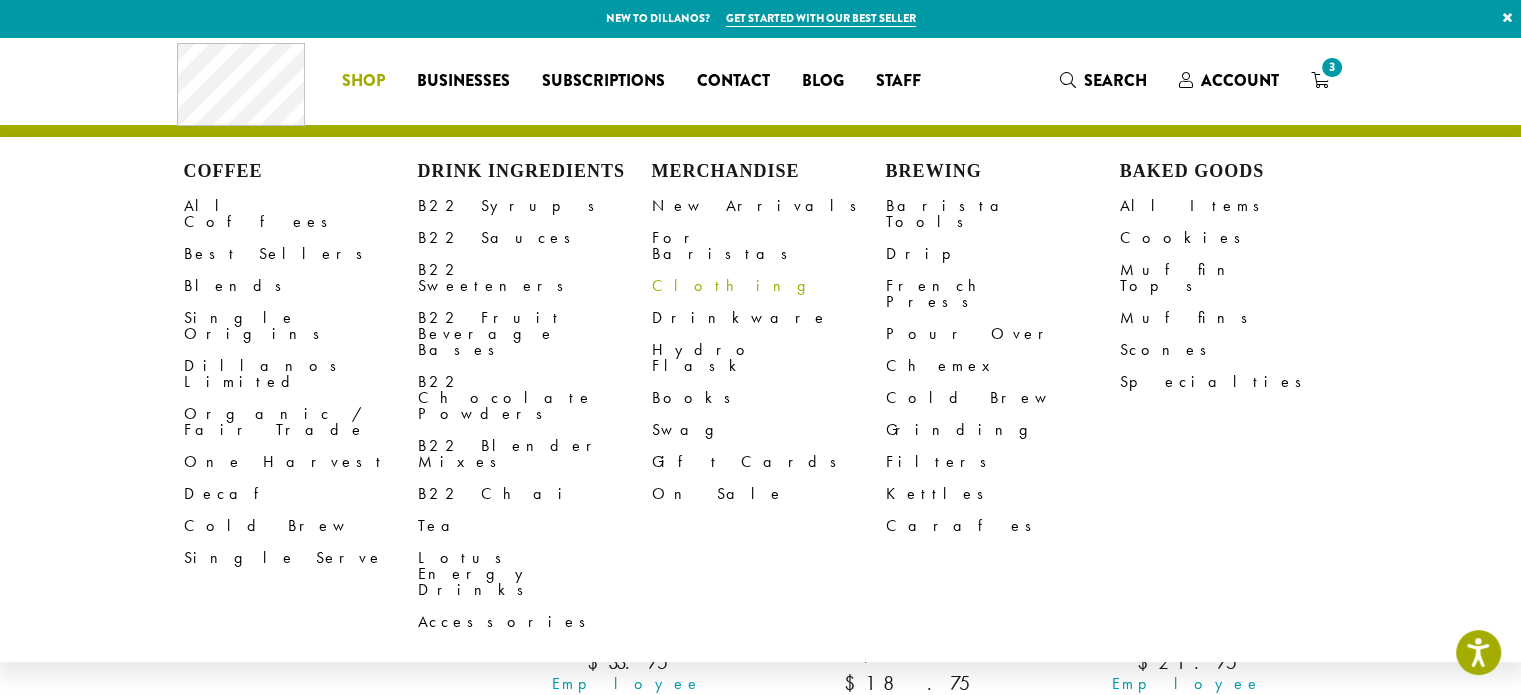click on "Clothing" at bounding box center (769, 286) 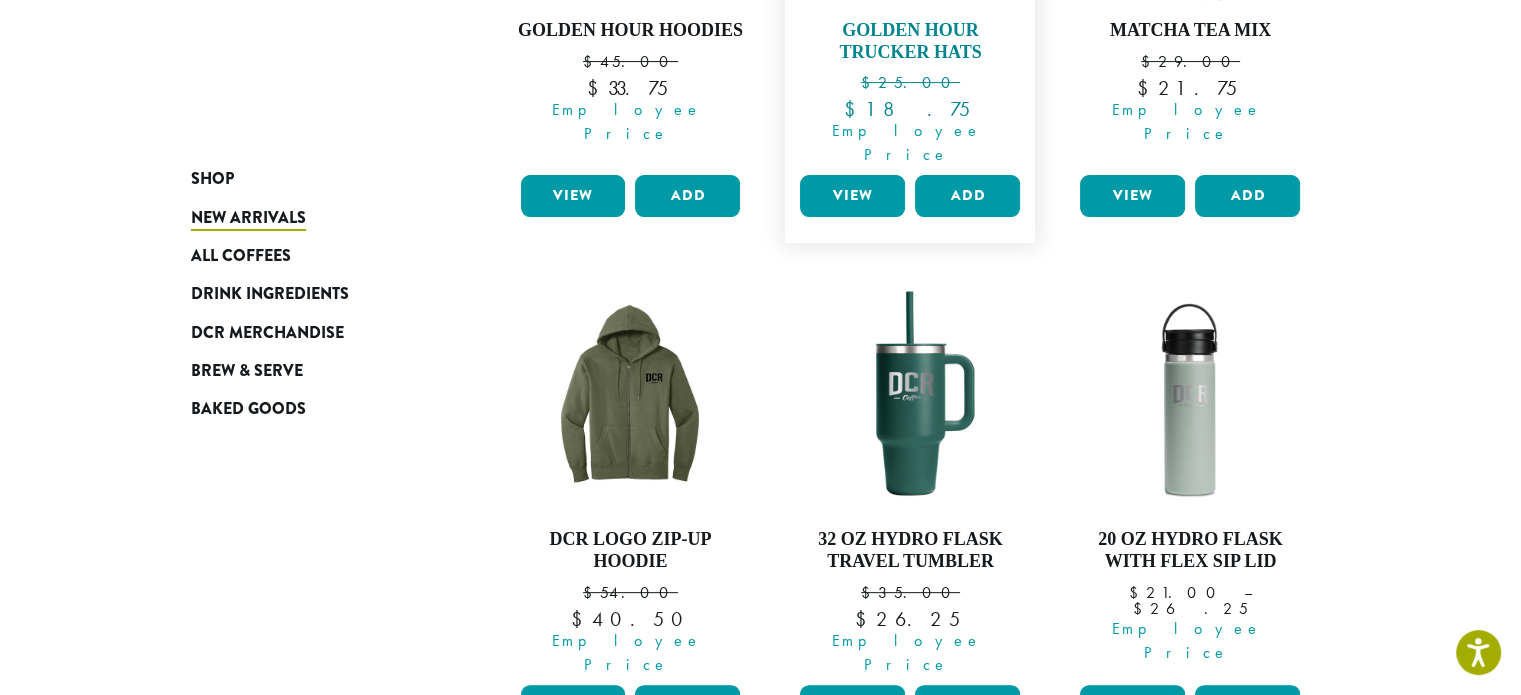 scroll, scrollTop: 700, scrollLeft: 0, axis: vertical 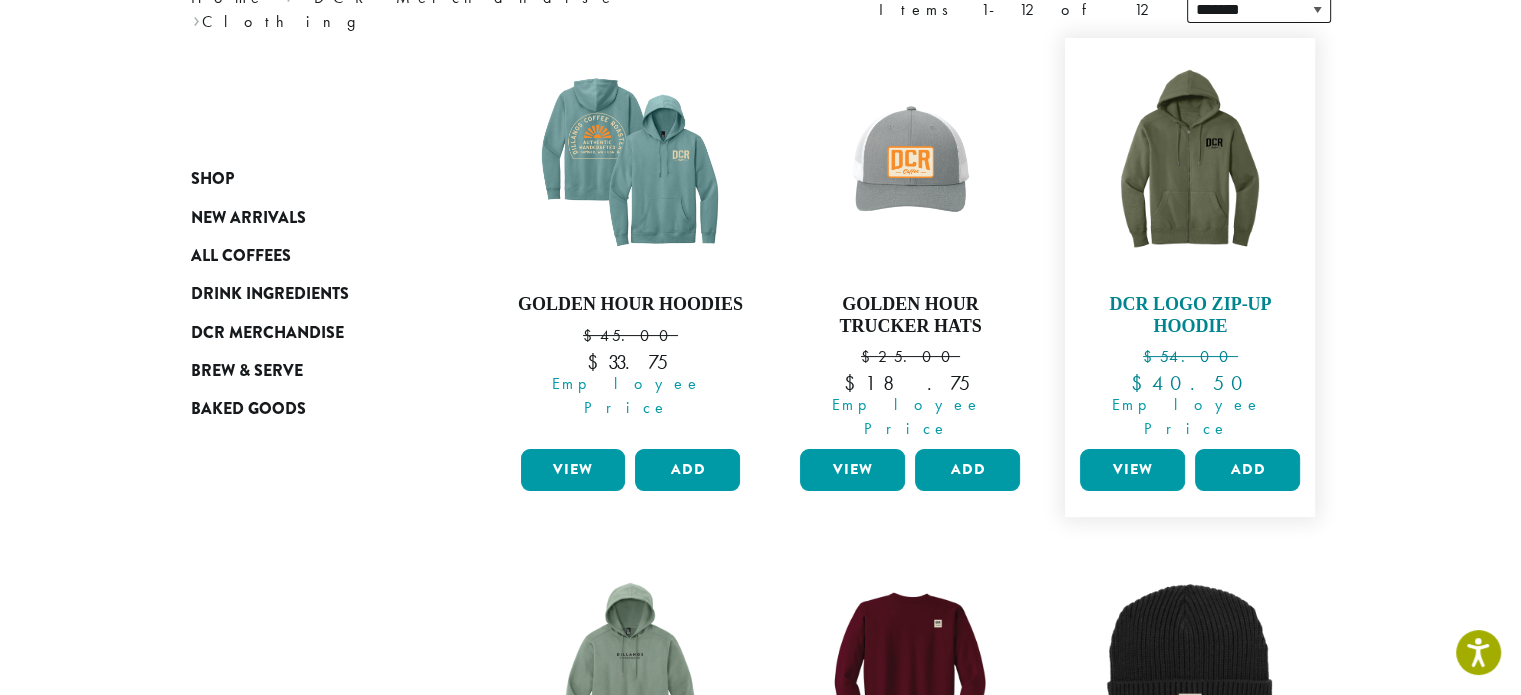 click on "DCR Logo Zip-Up Hoodie" at bounding box center [1190, 315] 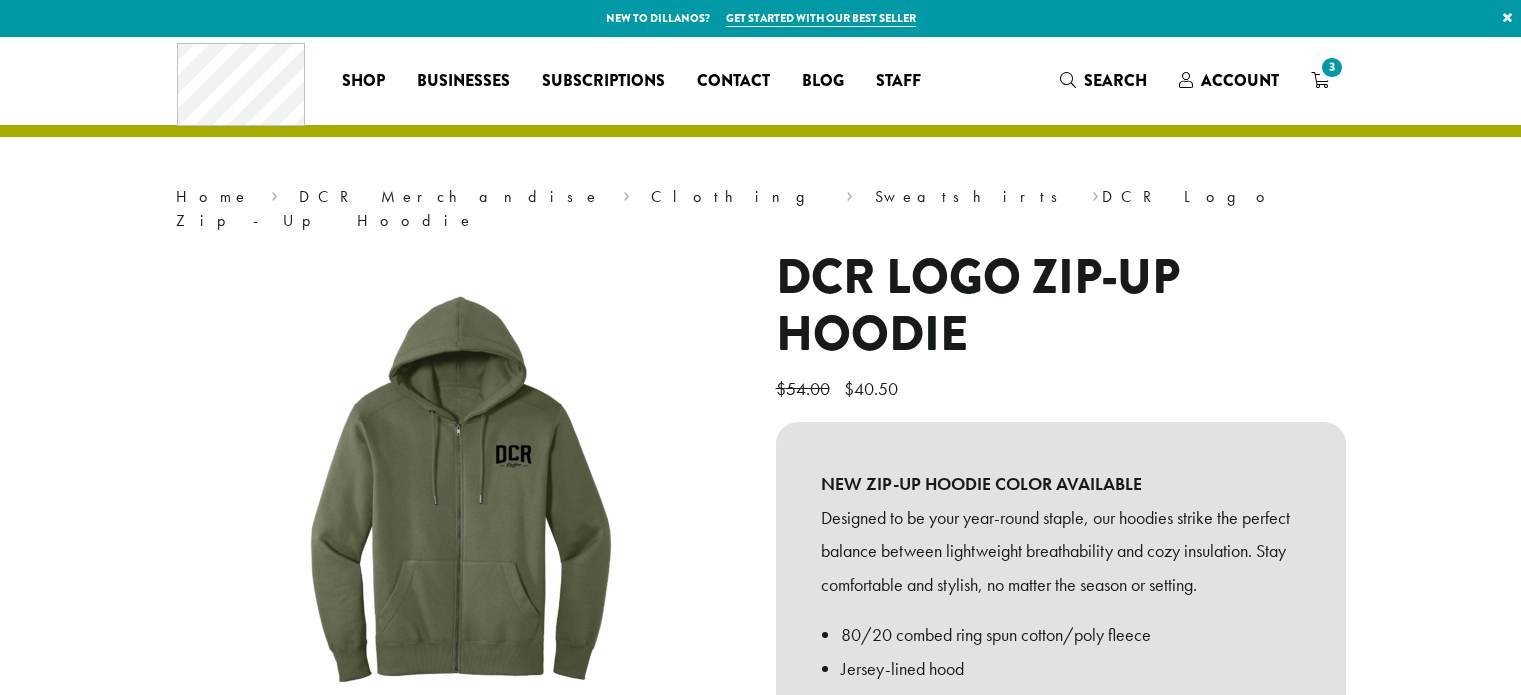 scroll, scrollTop: 0, scrollLeft: 0, axis: both 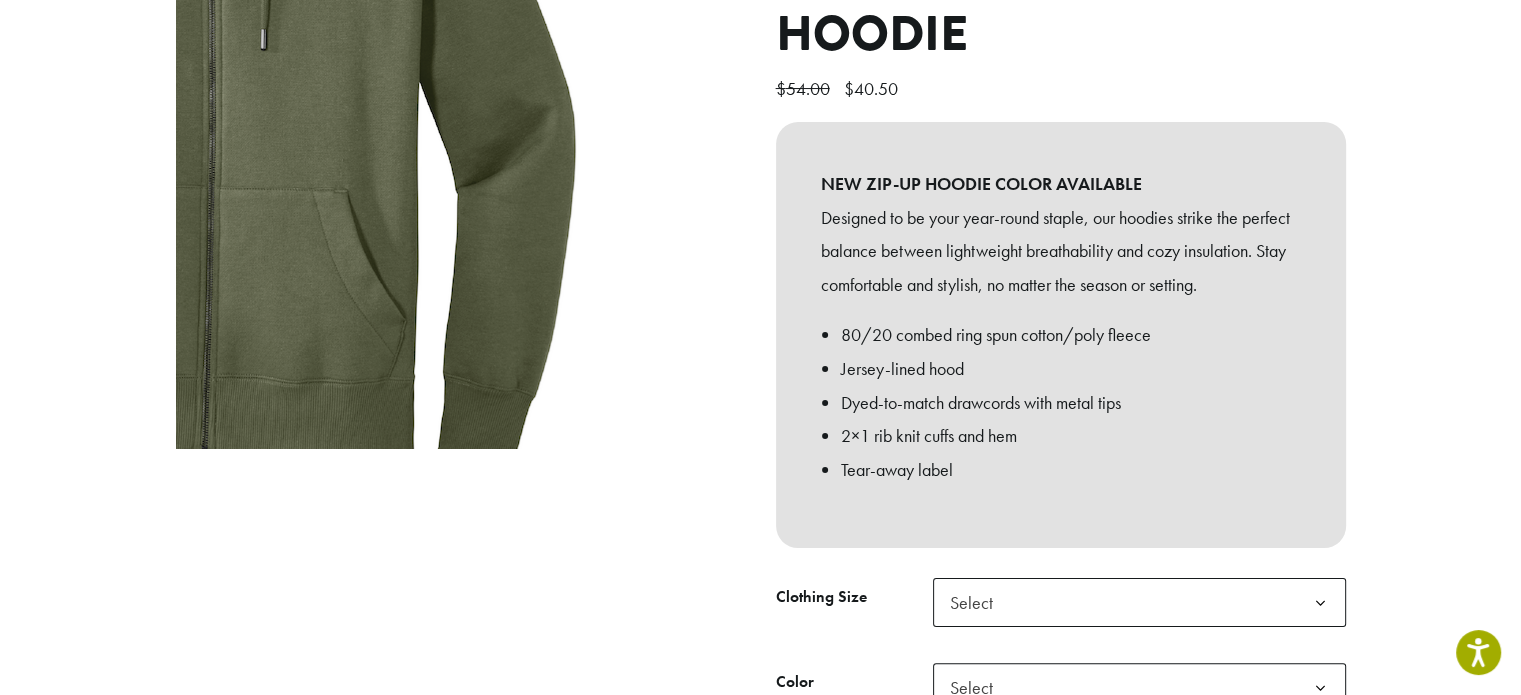 click at bounding box center [216, 39] 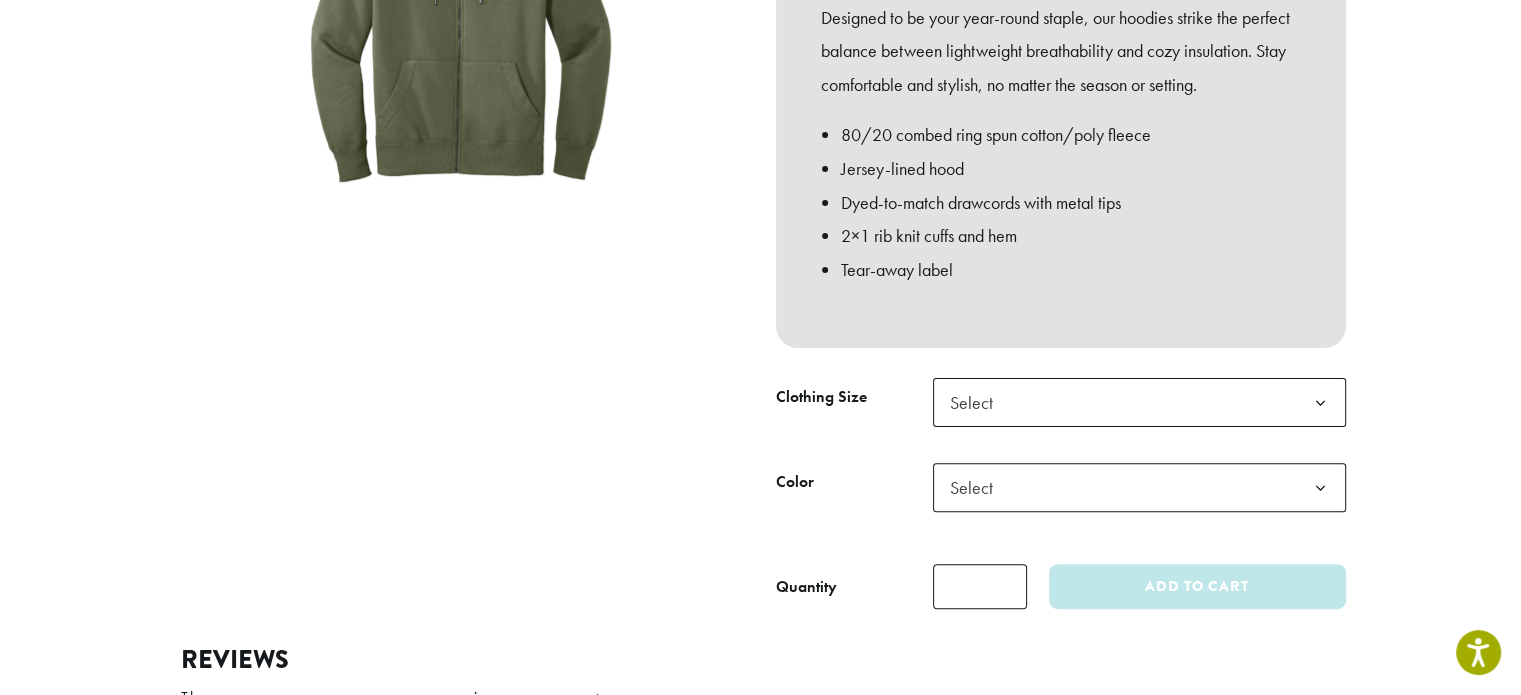 click at bounding box center [461, 179] 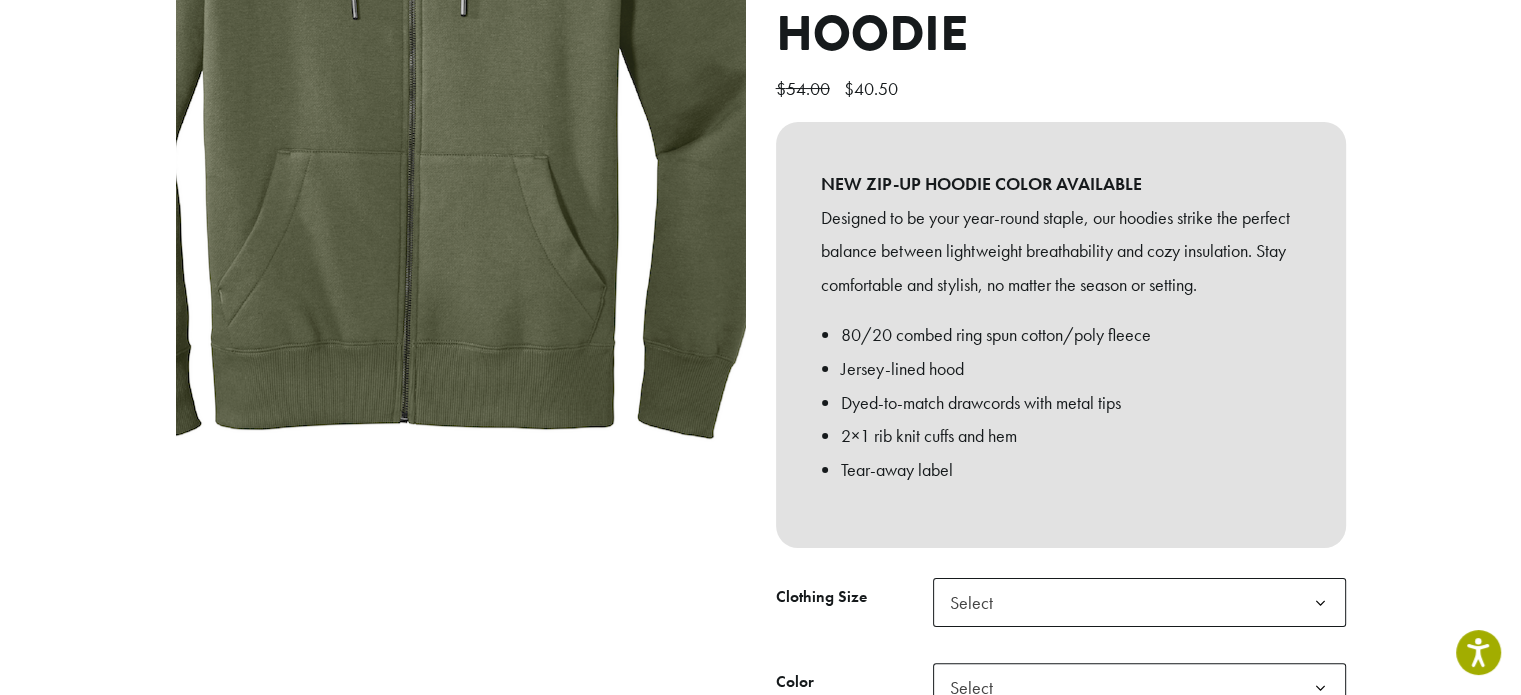 click at bounding box center [416, 5] 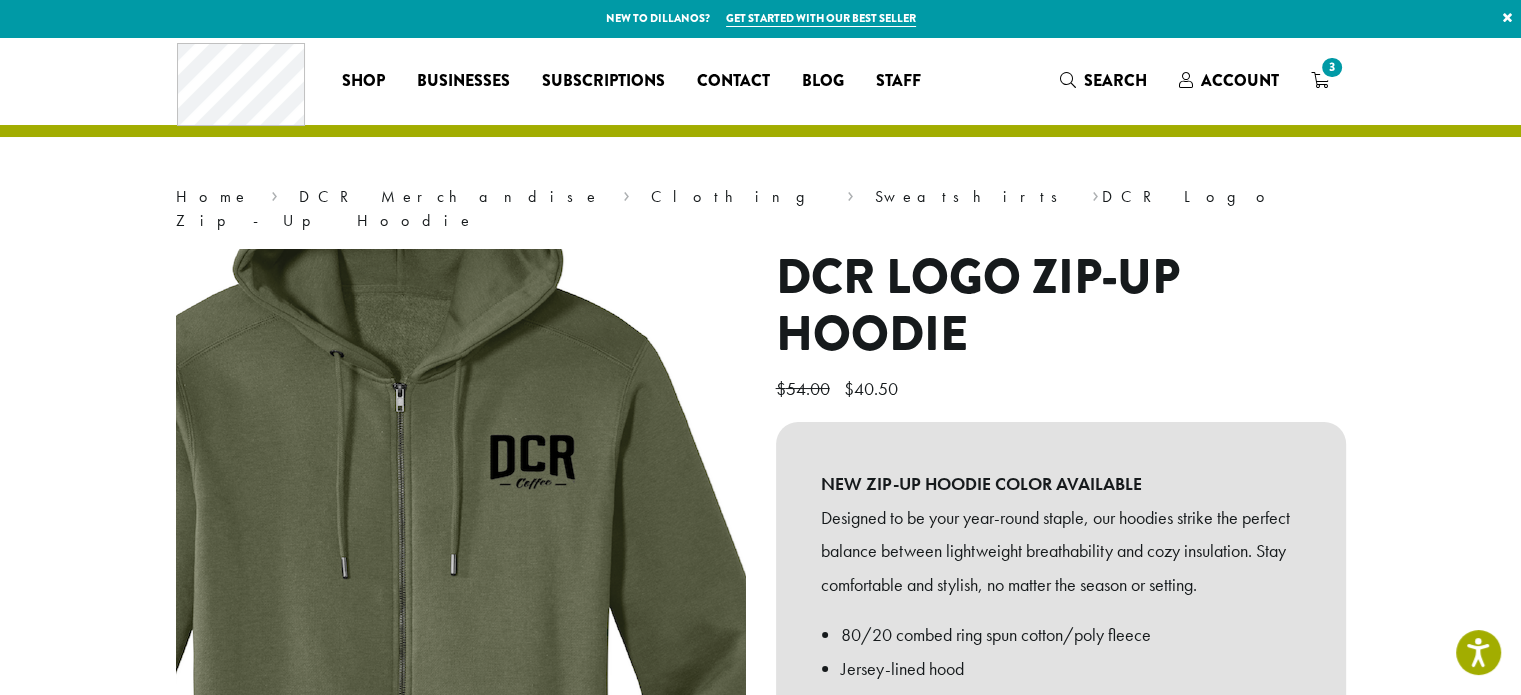scroll, scrollTop: 300, scrollLeft: 0, axis: vertical 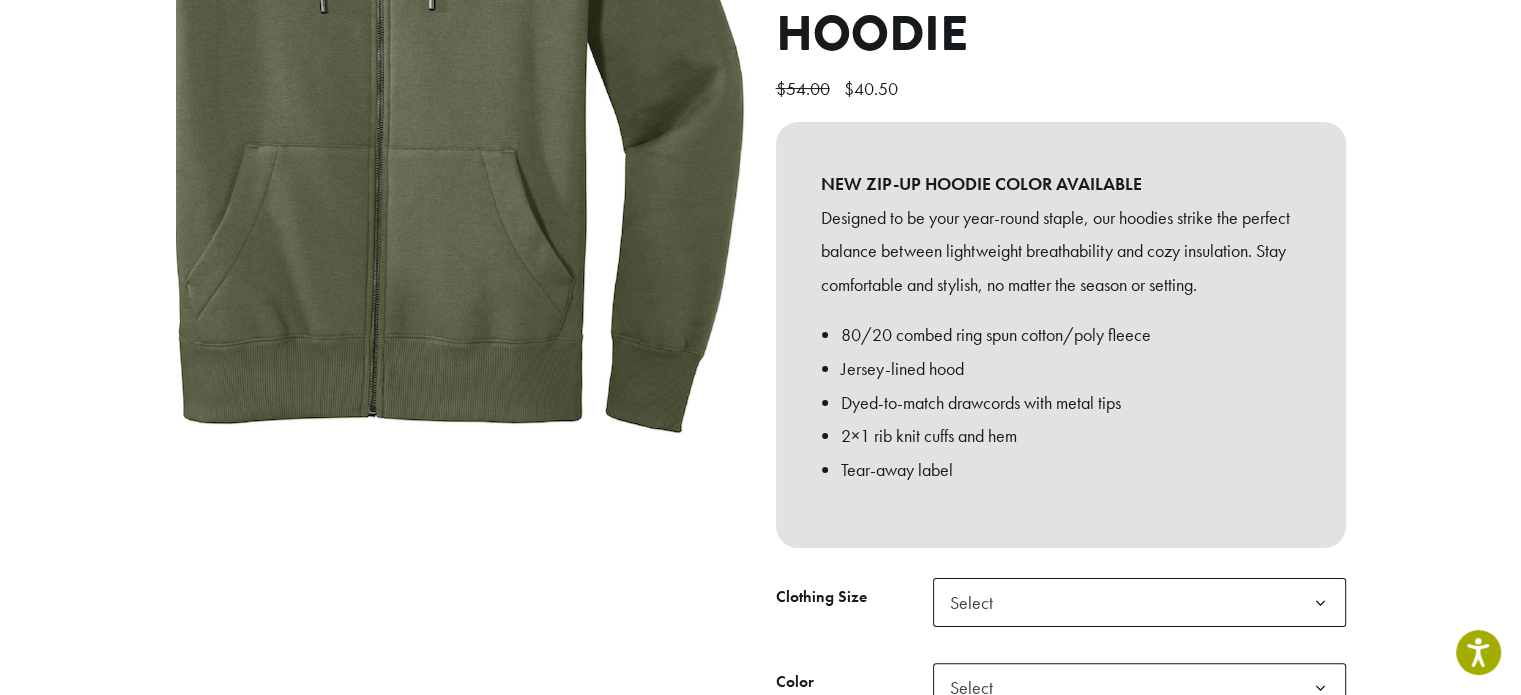 click at bounding box center [384, -1] 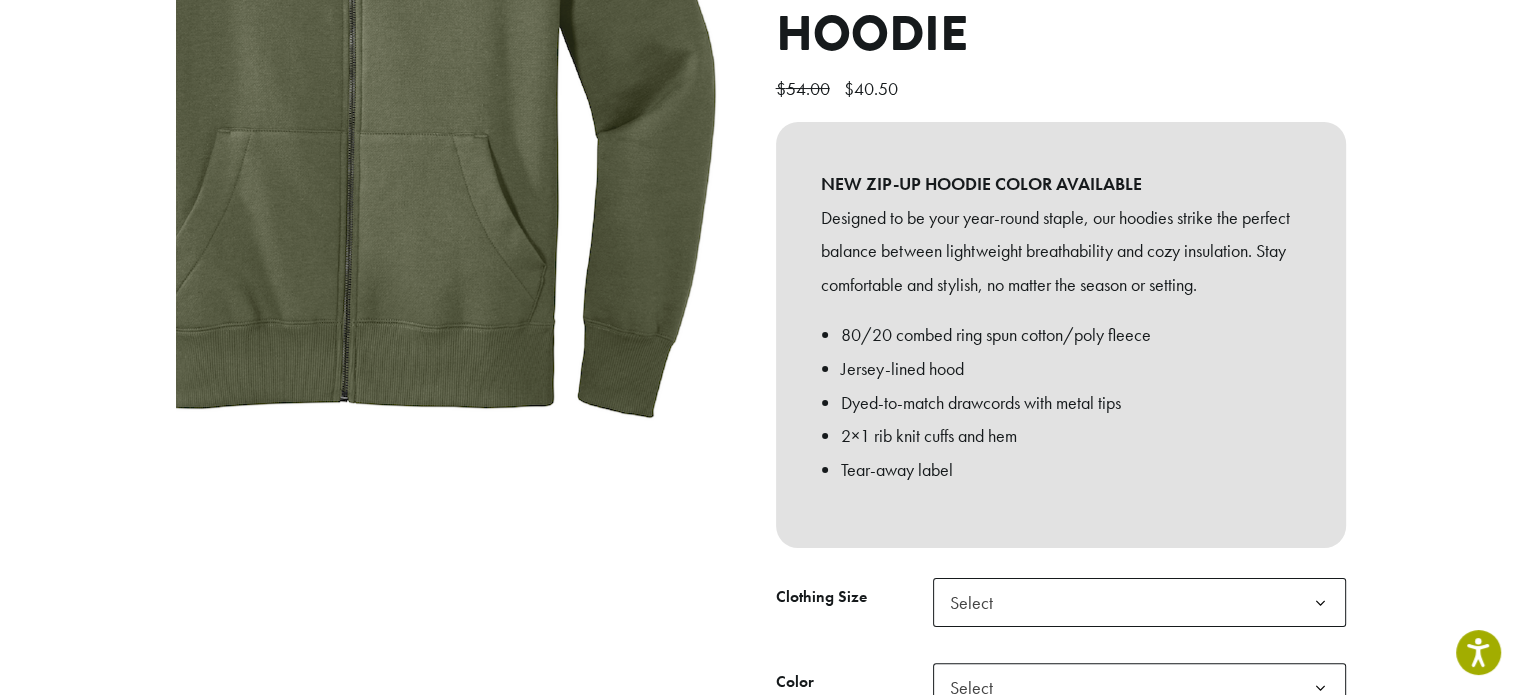 click at bounding box center [356, -16] 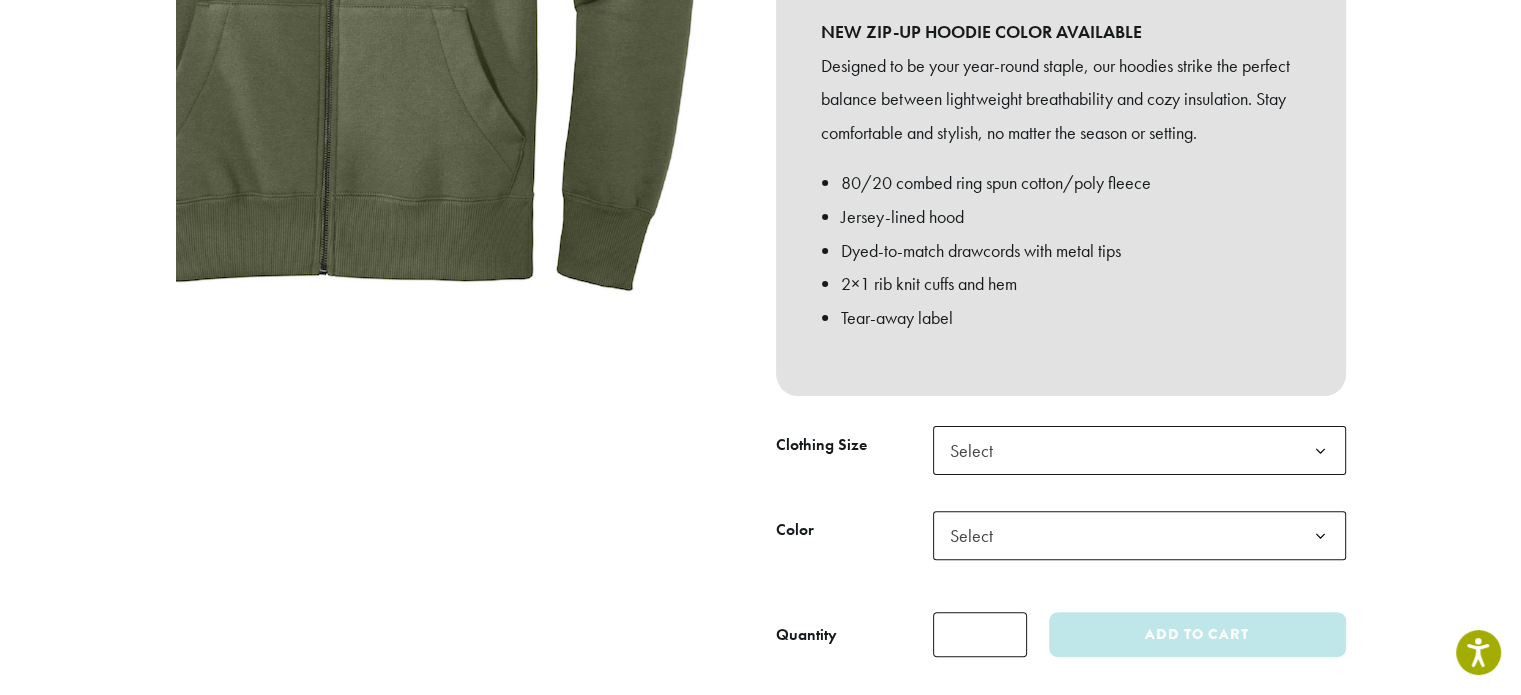 scroll, scrollTop: 700, scrollLeft: 0, axis: vertical 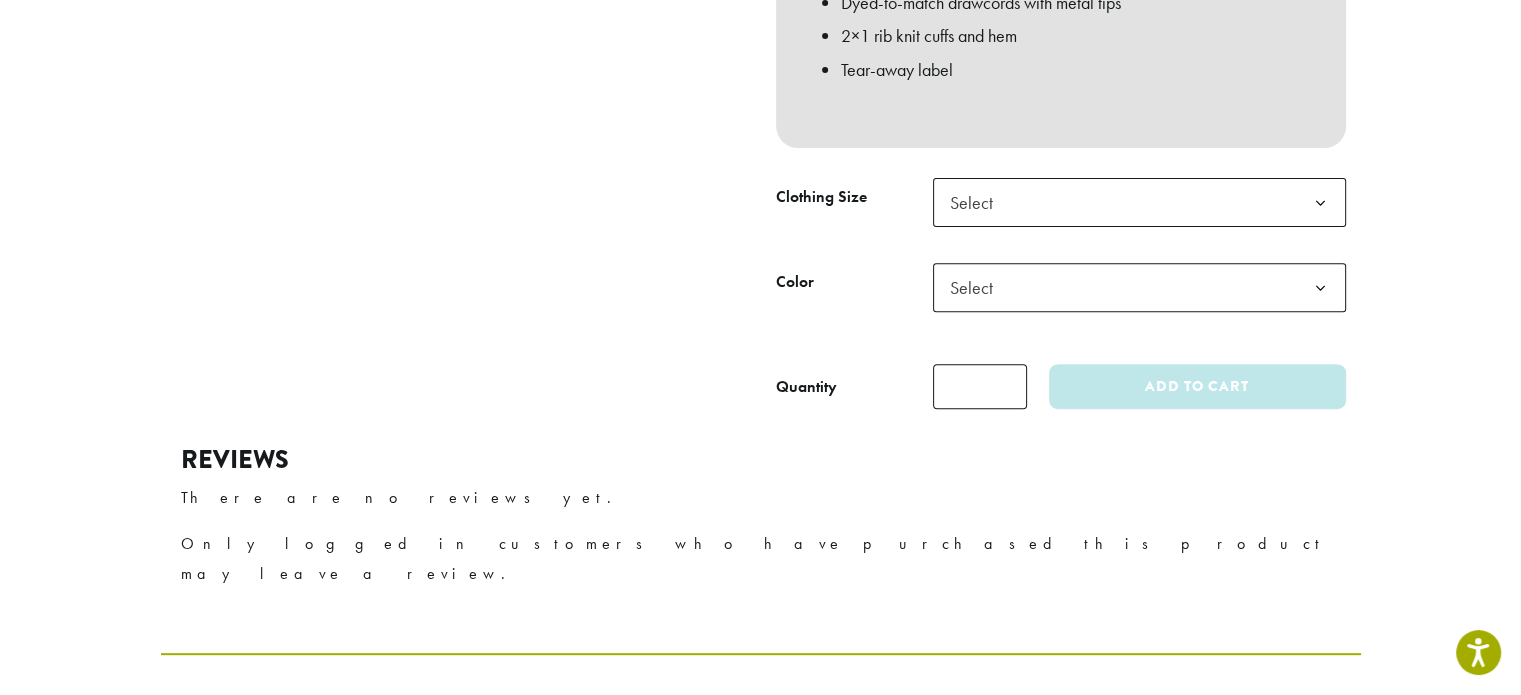 click on "Select" 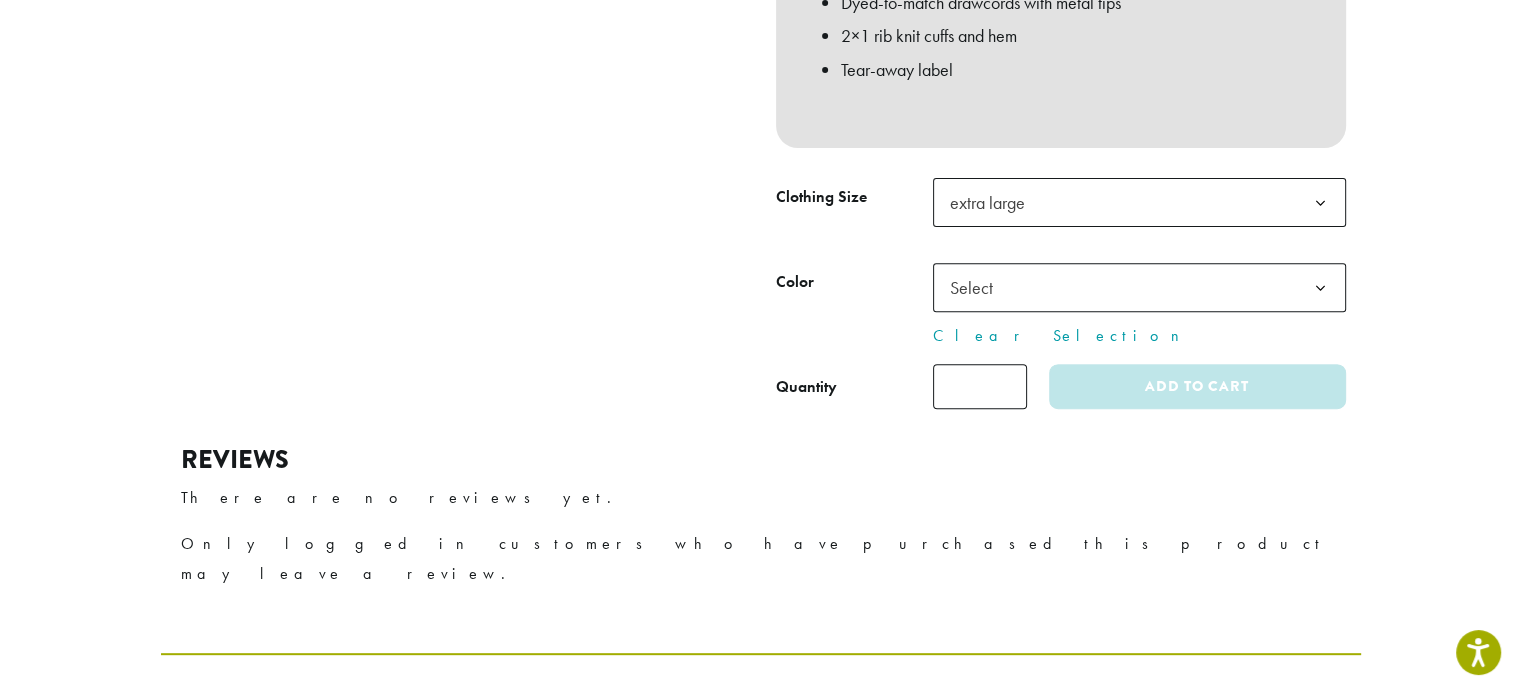 click on "Select" 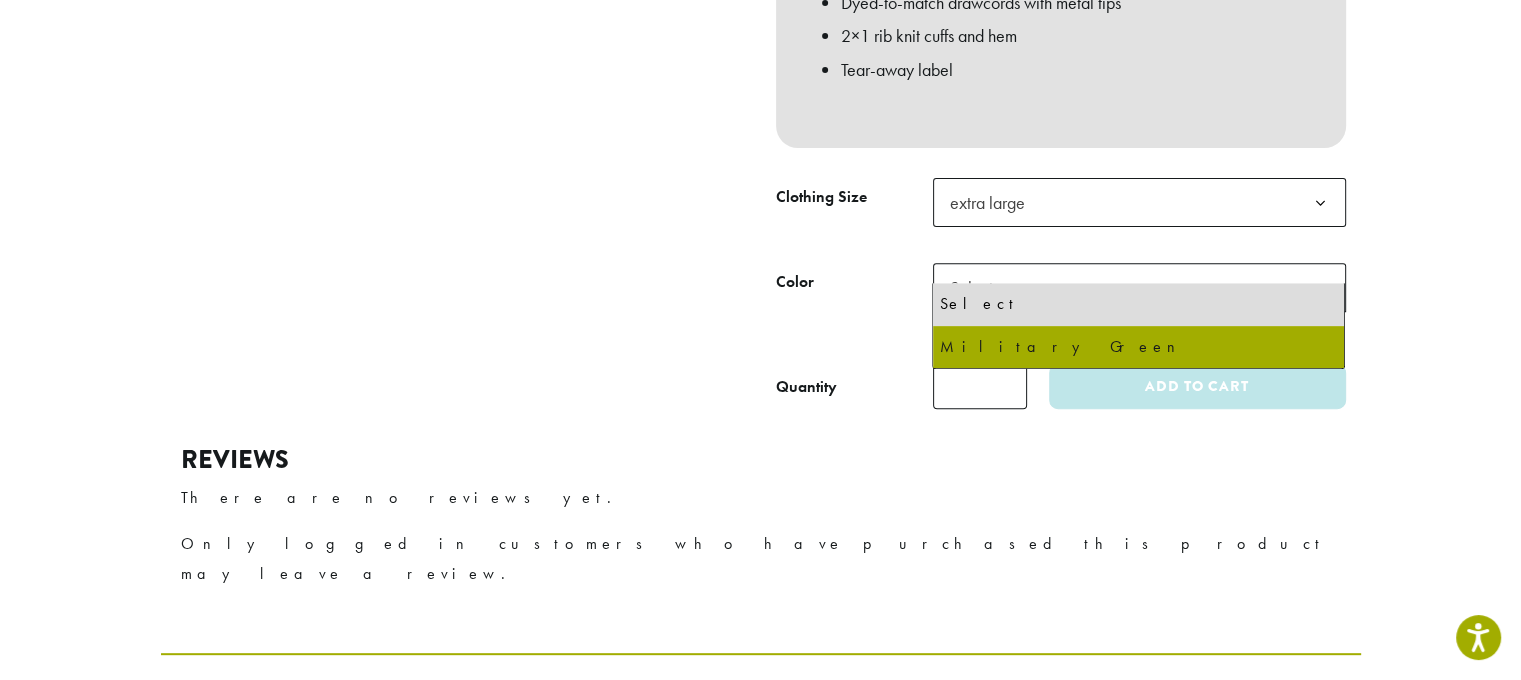 select on "**********" 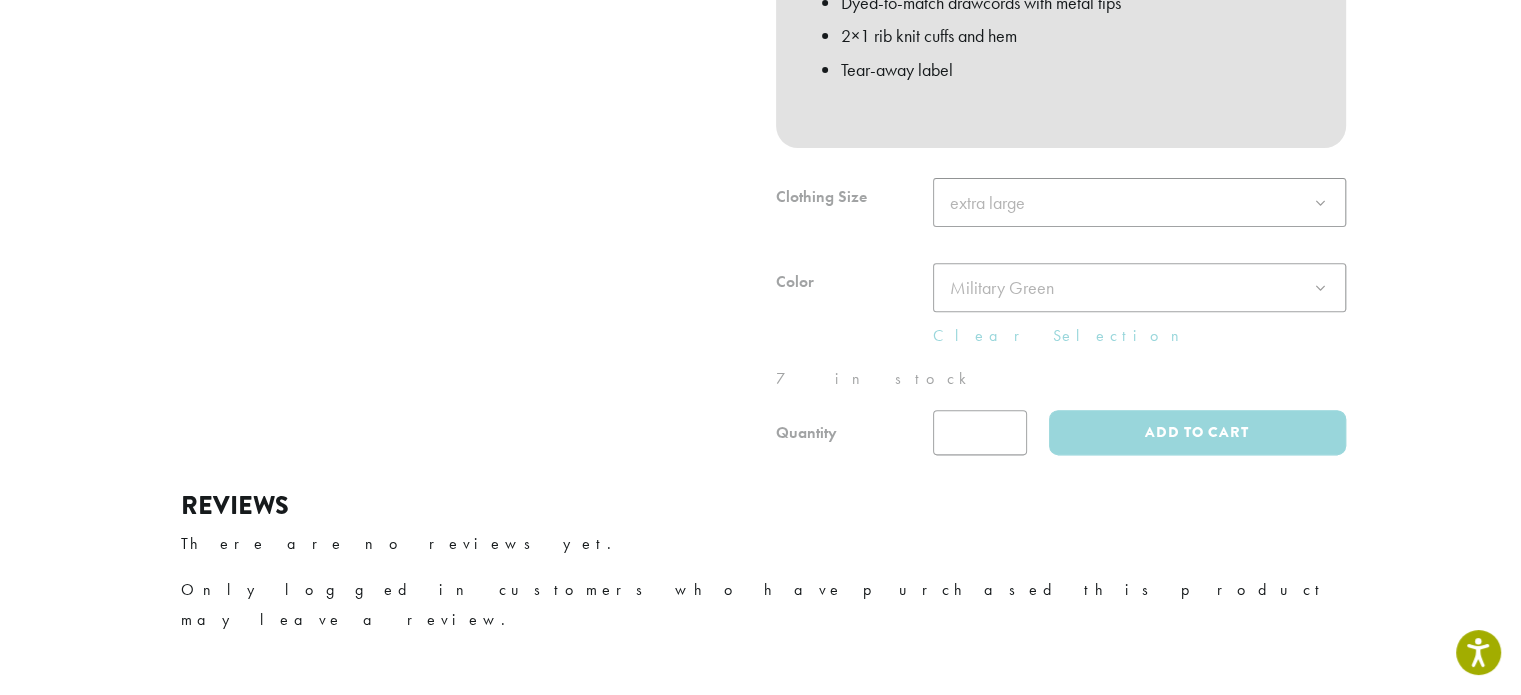 click at bounding box center (461, 2) 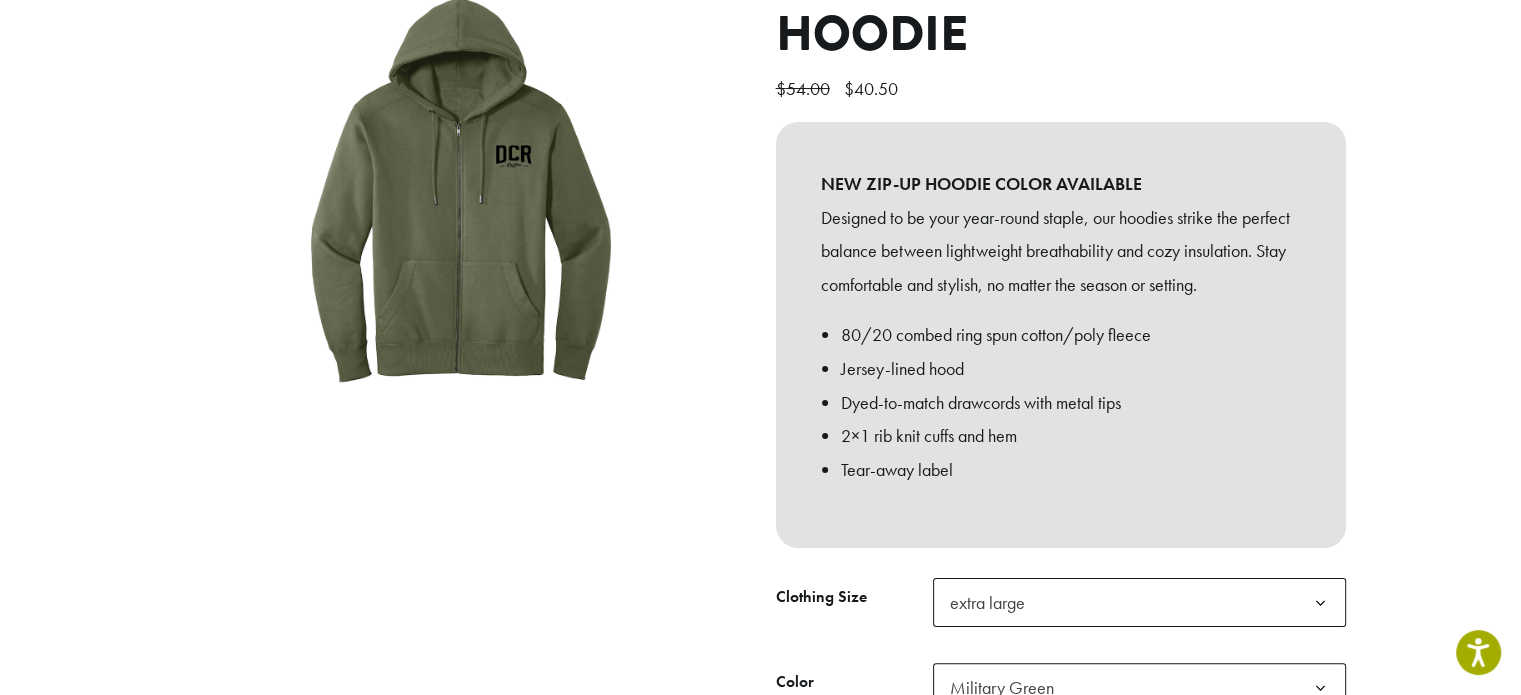scroll, scrollTop: 100, scrollLeft: 0, axis: vertical 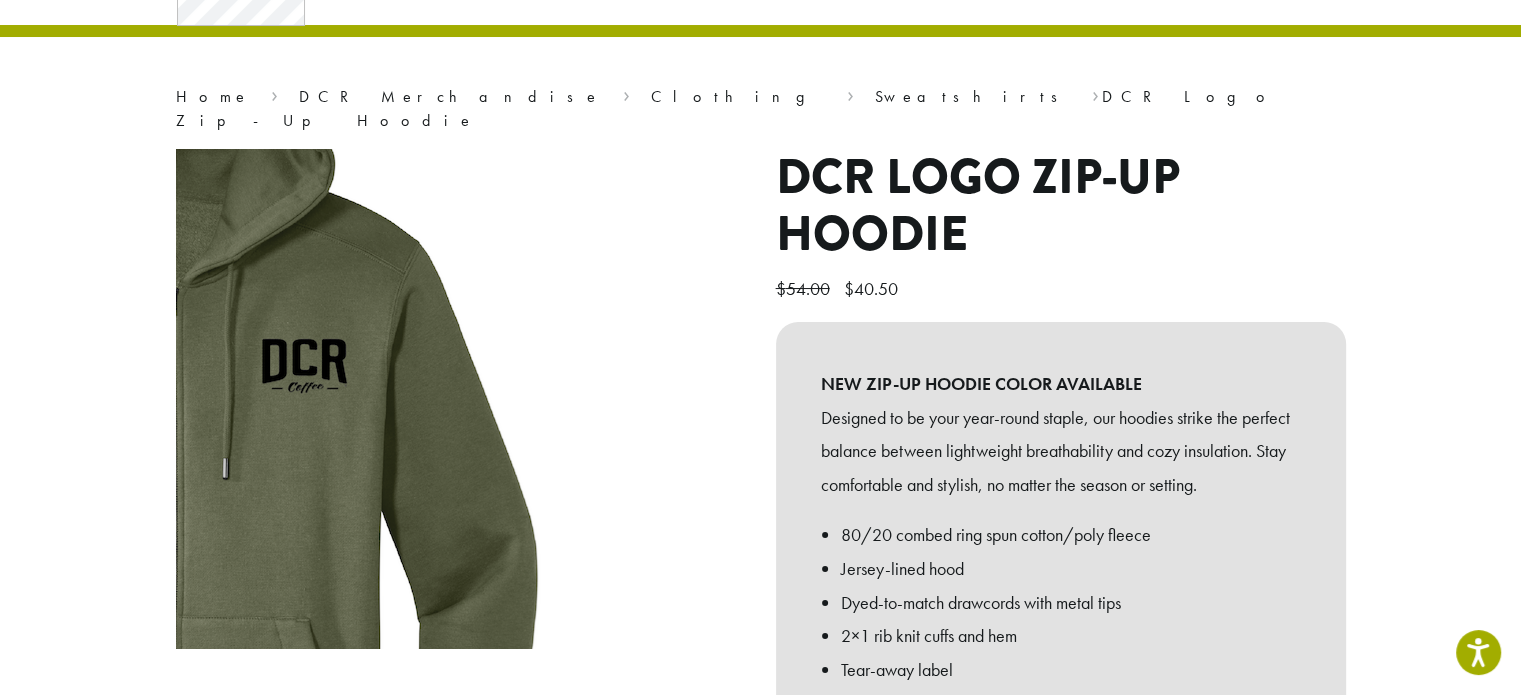 click at bounding box center [178, 468] 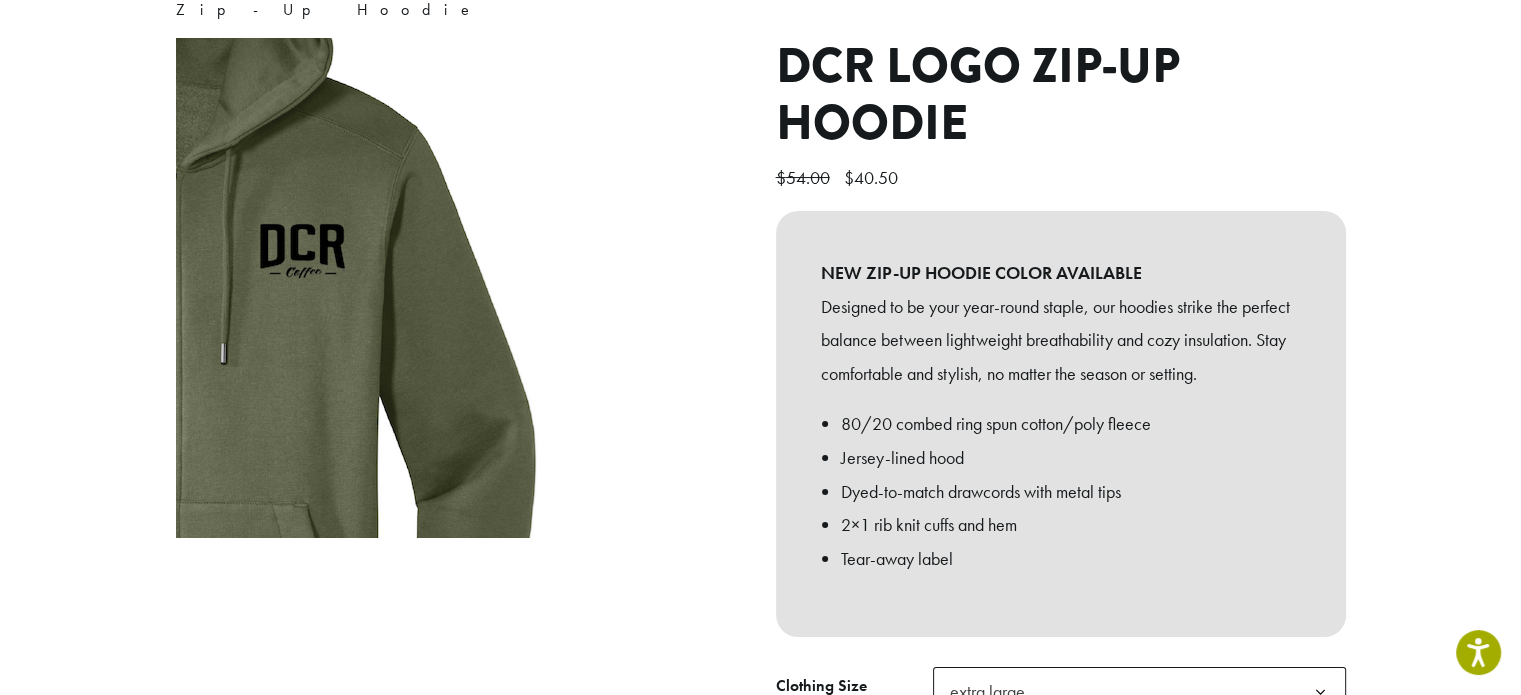 scroll, scrollTop: 300, scrollLeft: 0, axis: vertical 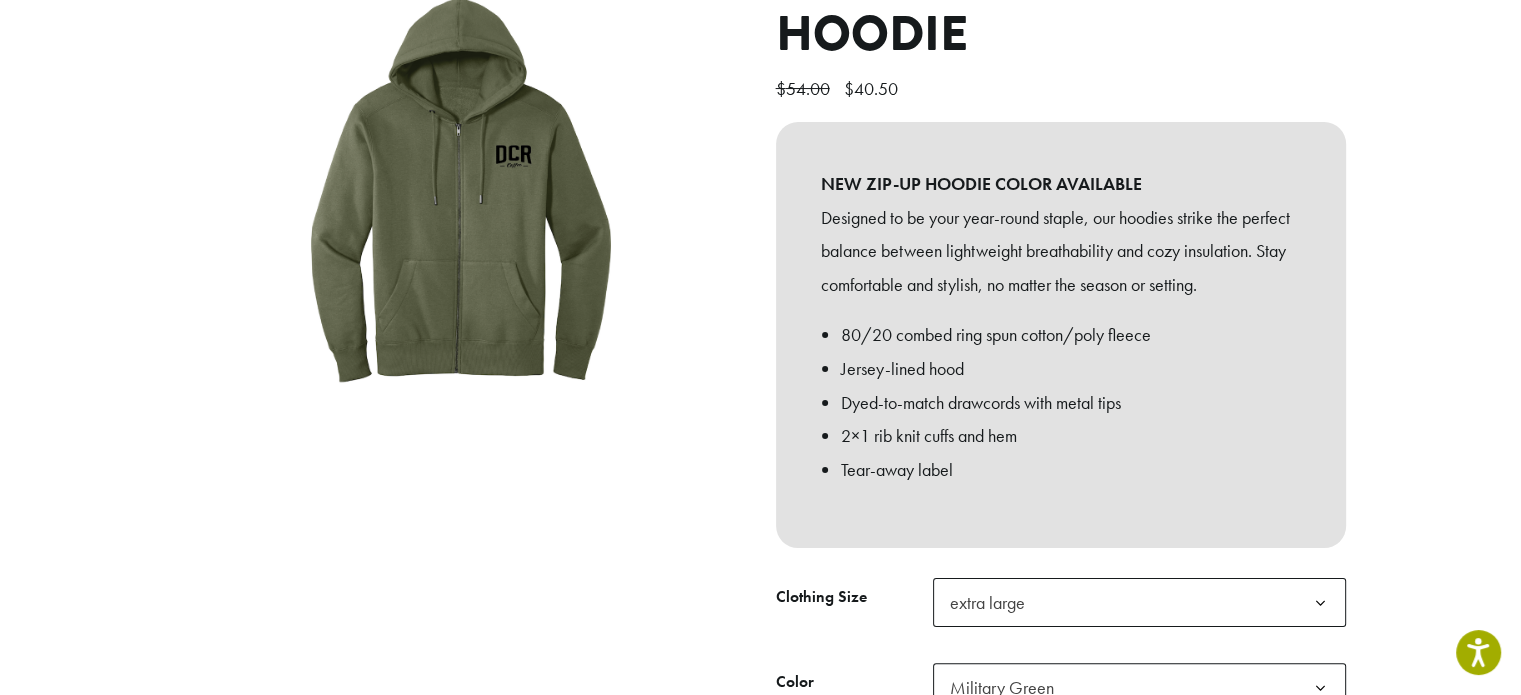 click at bounding box center [461, 402] 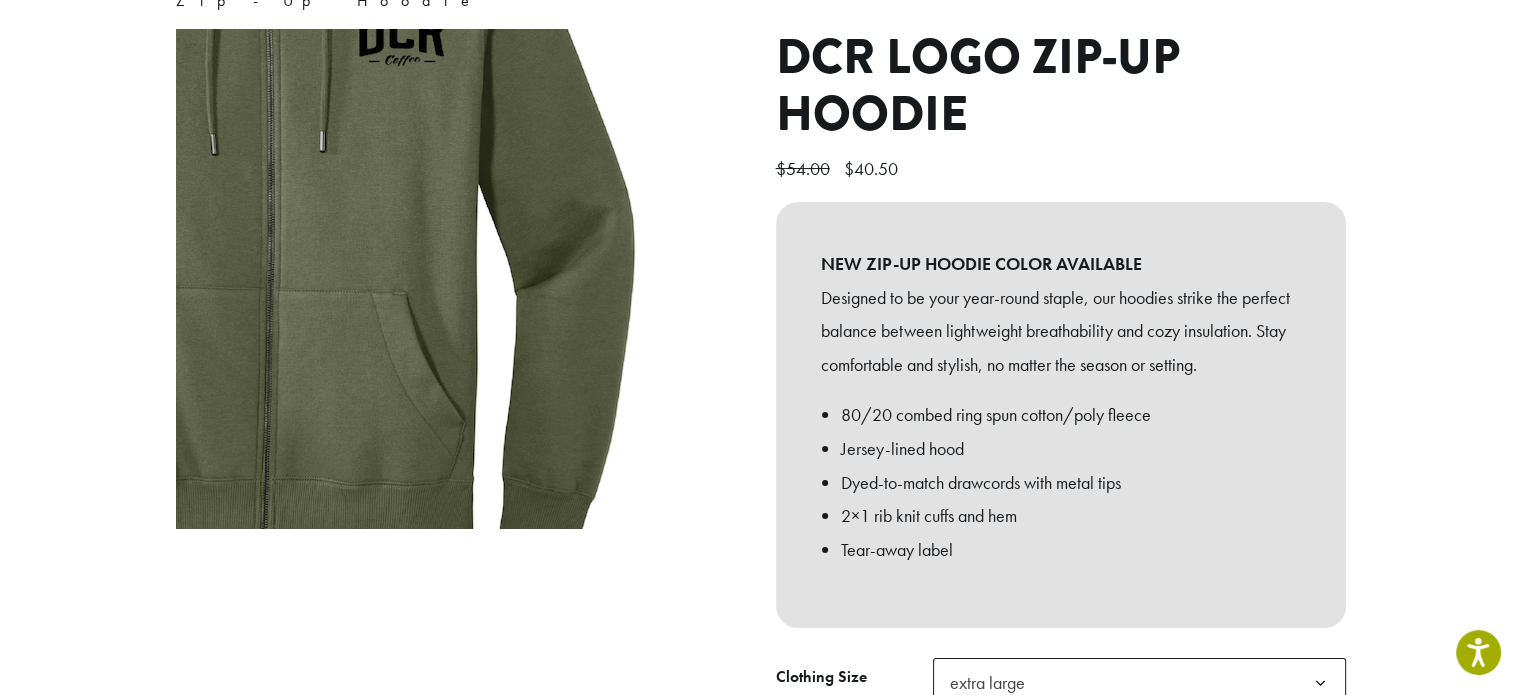 scroll, scrollTop: 200, scrollLeft: 0, axis: vertical 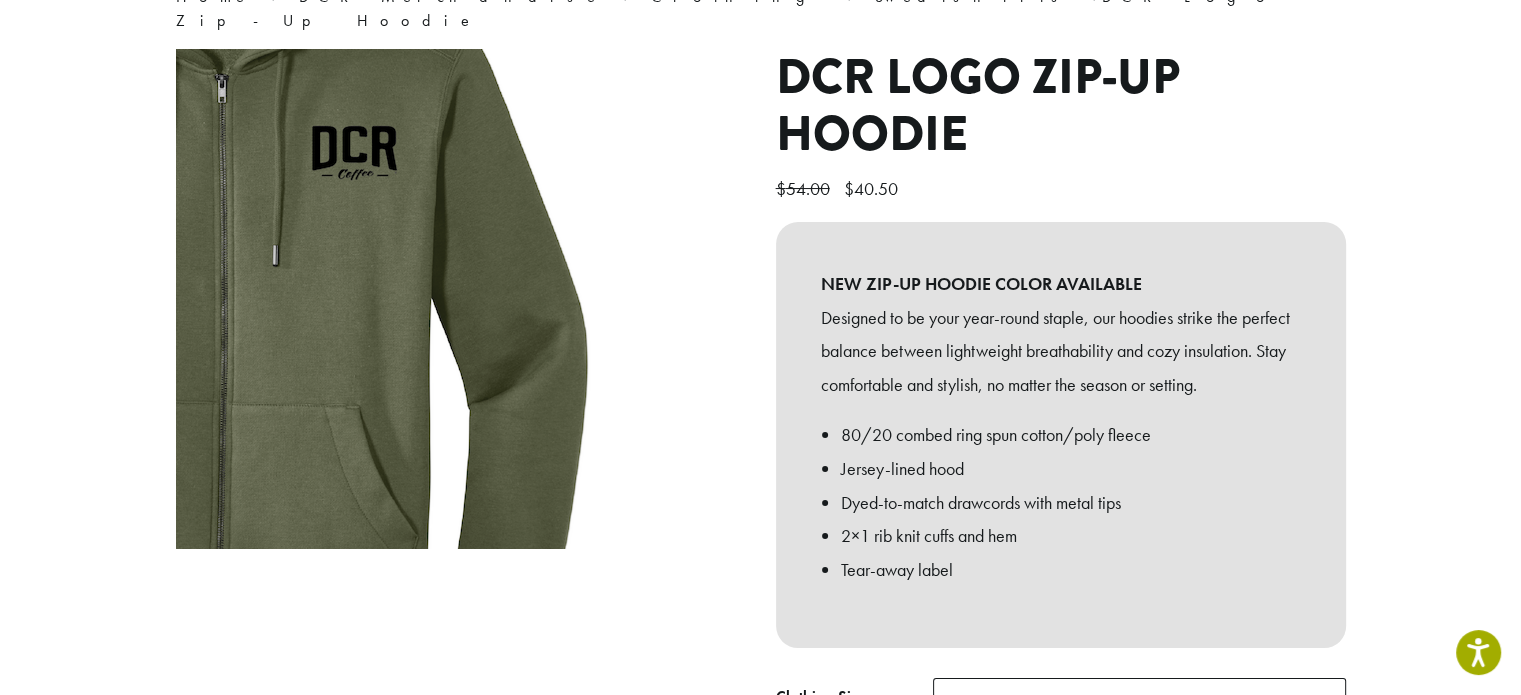 click at bounding box center [228, 255] 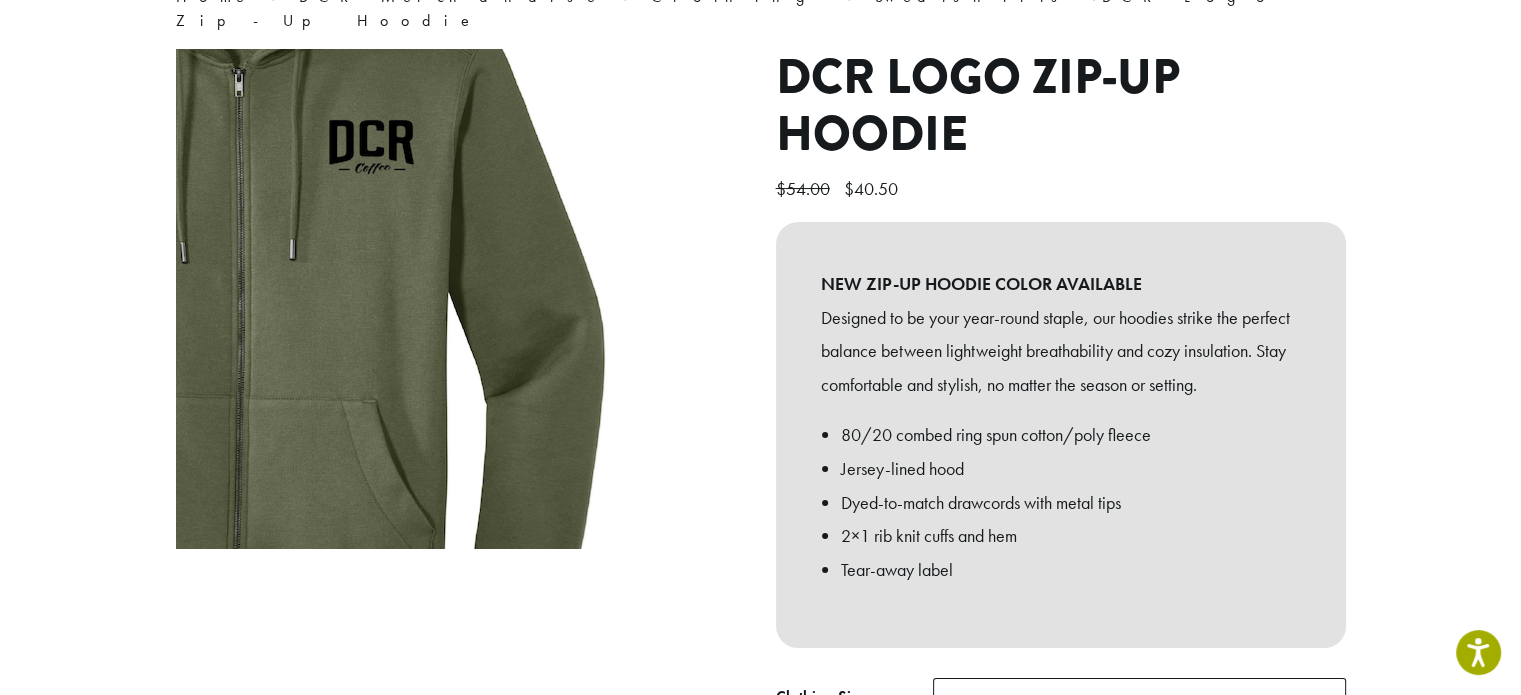 scroll, scrollTop: 400, scrollLeft: 0, axis: vertical 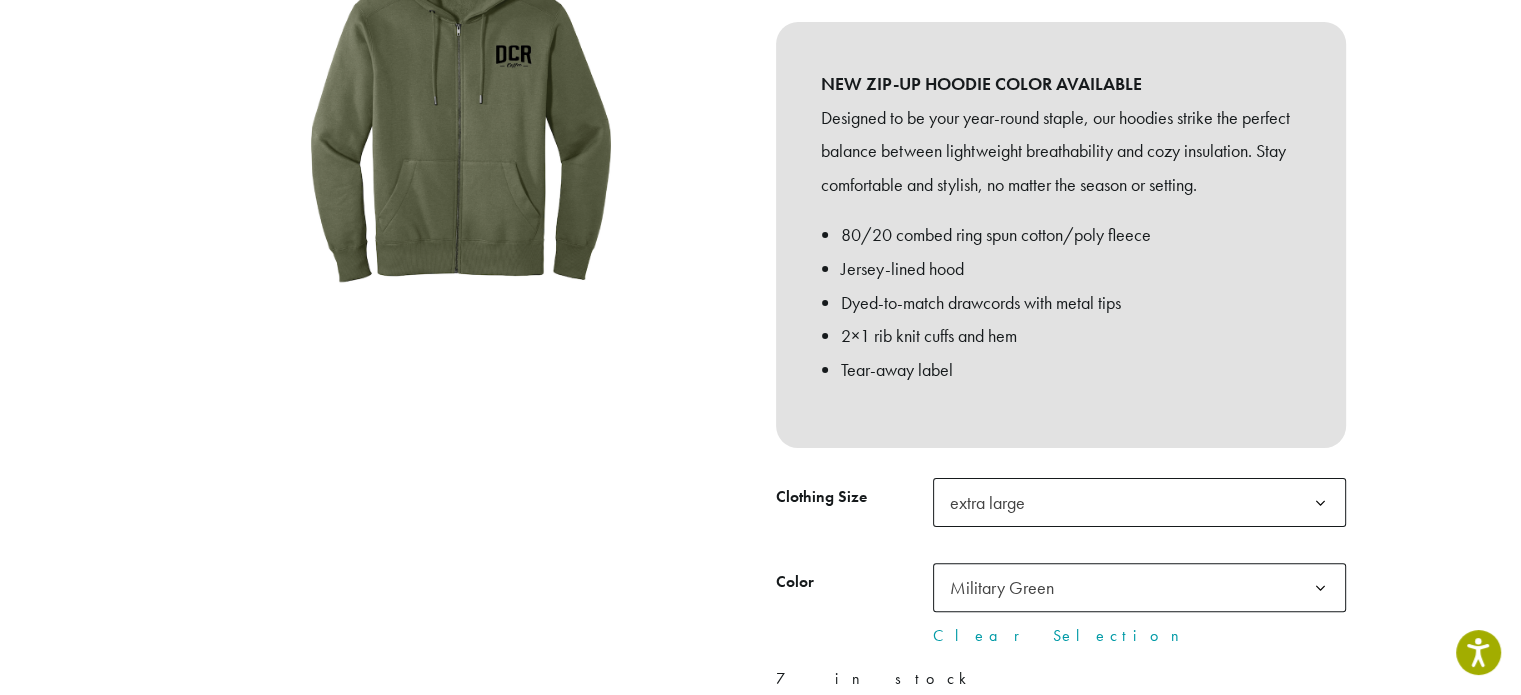click at bounding box center [461, 302] 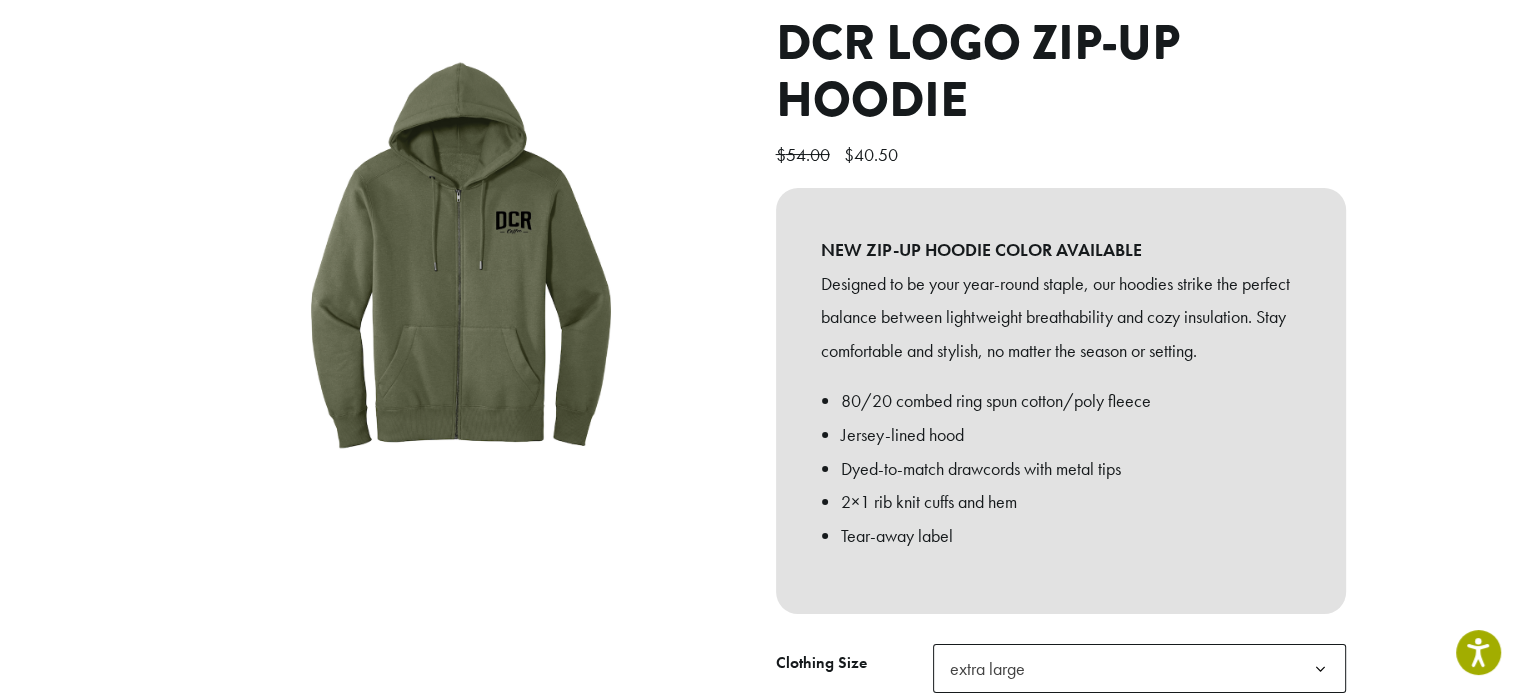 scroll, scrollTop: 200, scrollLeft: 0, axis: vertical 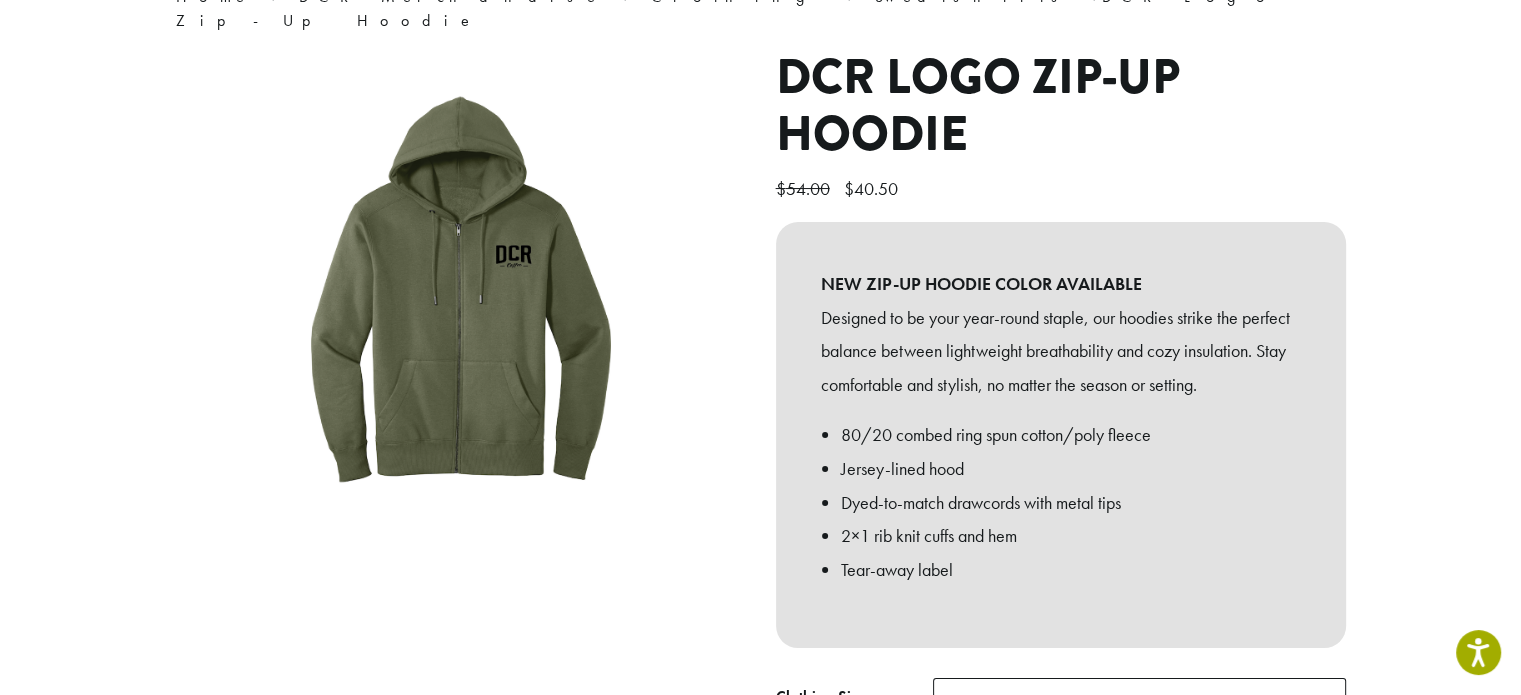 click at bounding box center [461, 502] 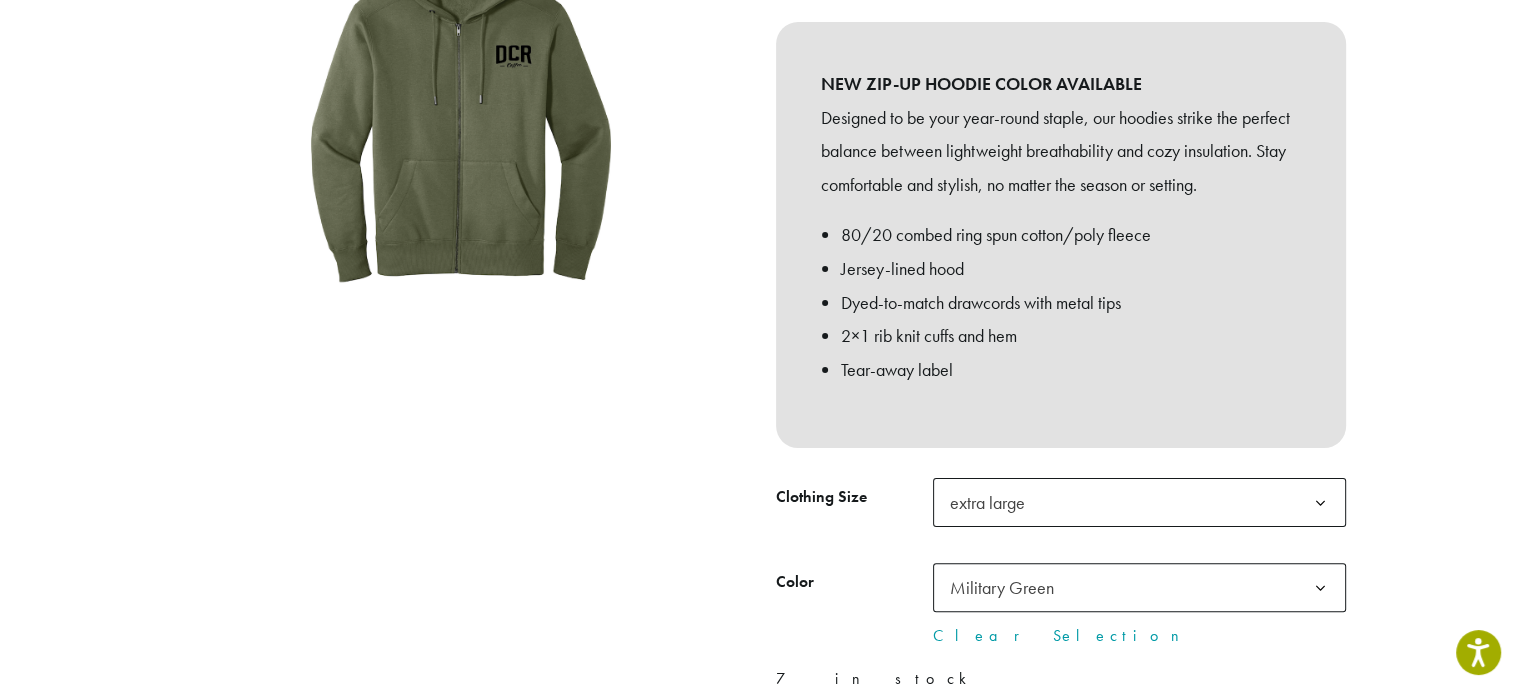 scroll, scrollTop: 600, scrollLeft: 0, axis: vertical 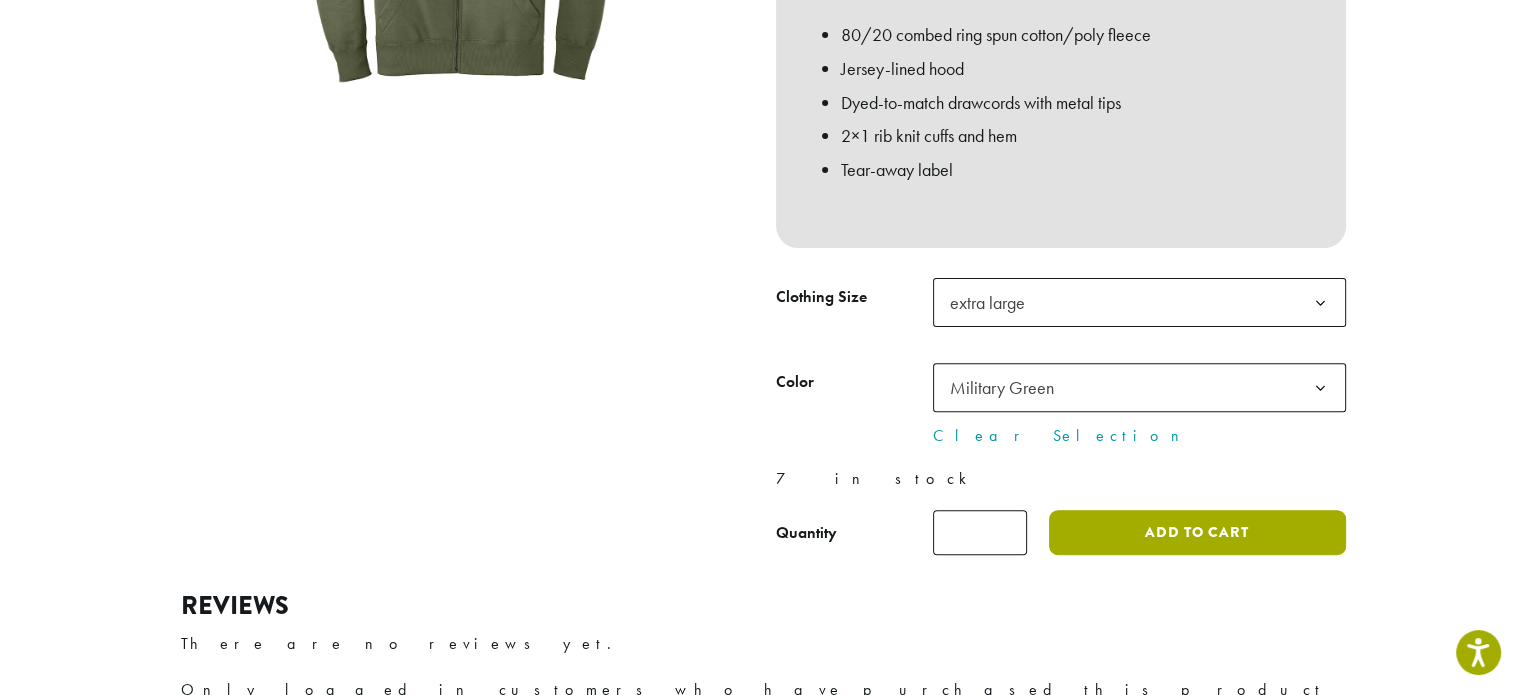 click on "Add to cart" 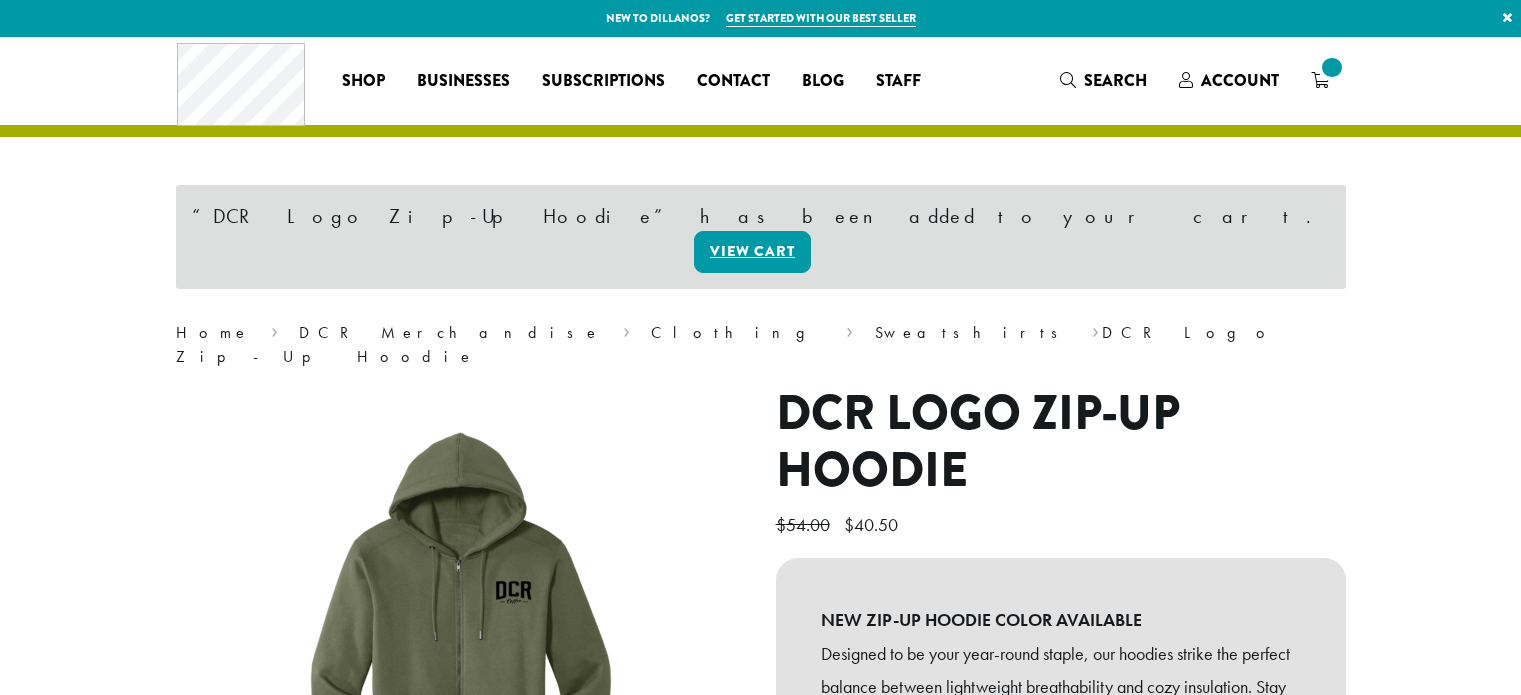 scroll, scrollTop: 0, scrollLeft: 0, axis: both 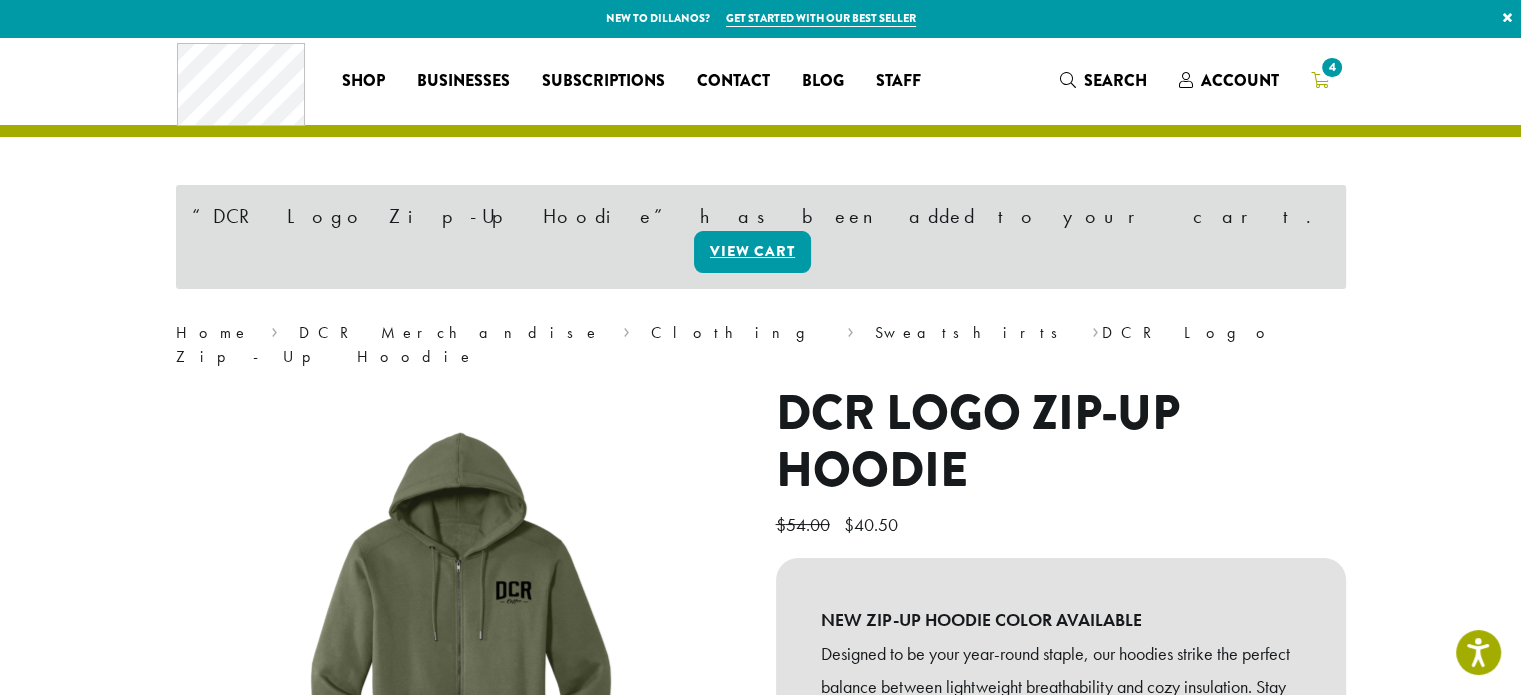 click on "4" at bounding box center (1331, 67) 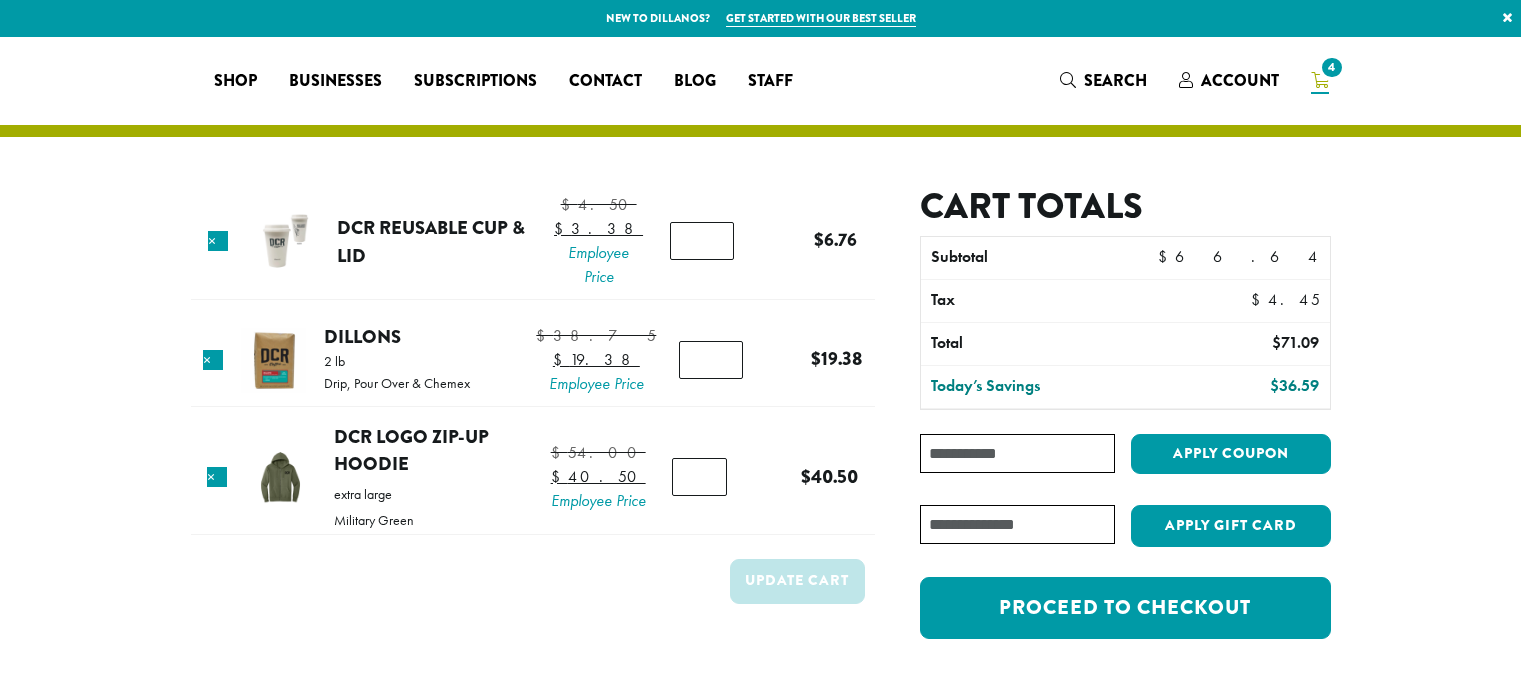 scroll, scrollTop: 0, scrollLeft: 0, axis: both 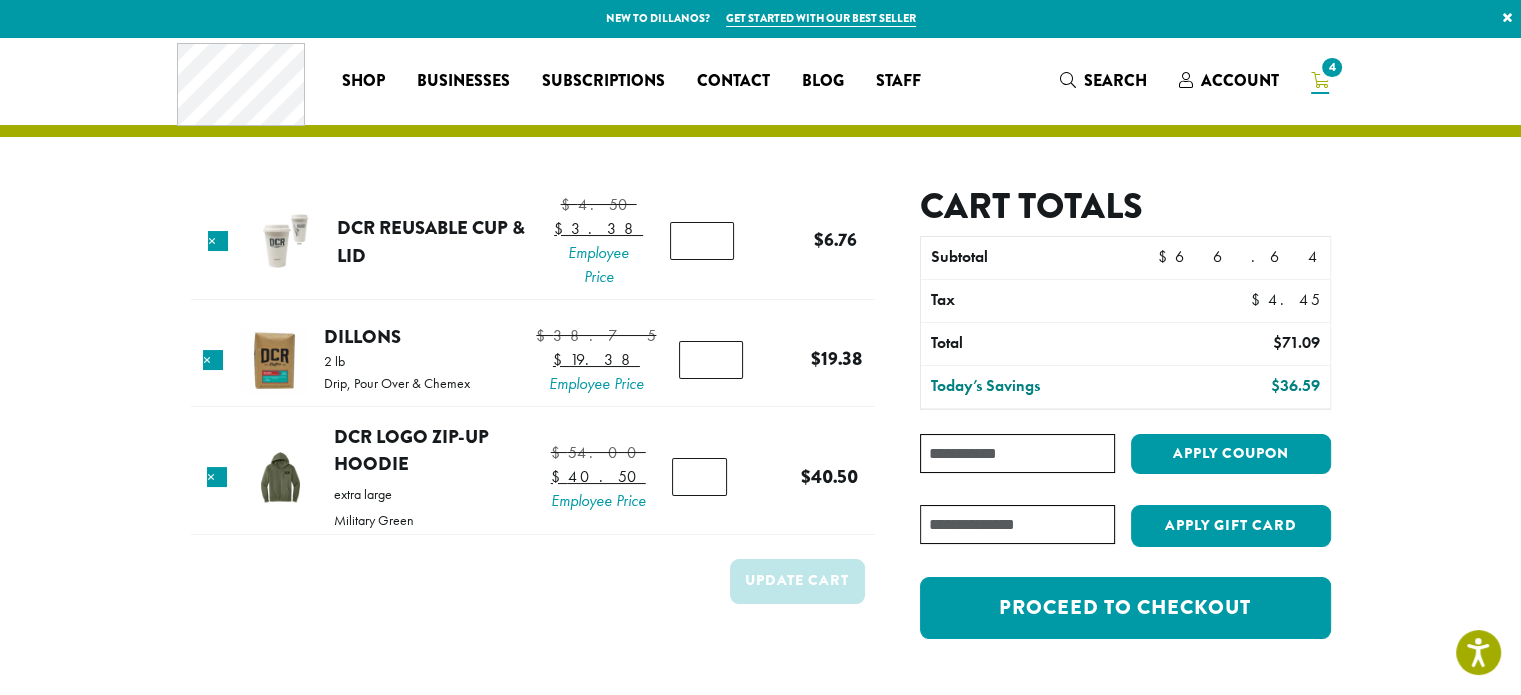 click on "*" at bounding box center (702, 241) 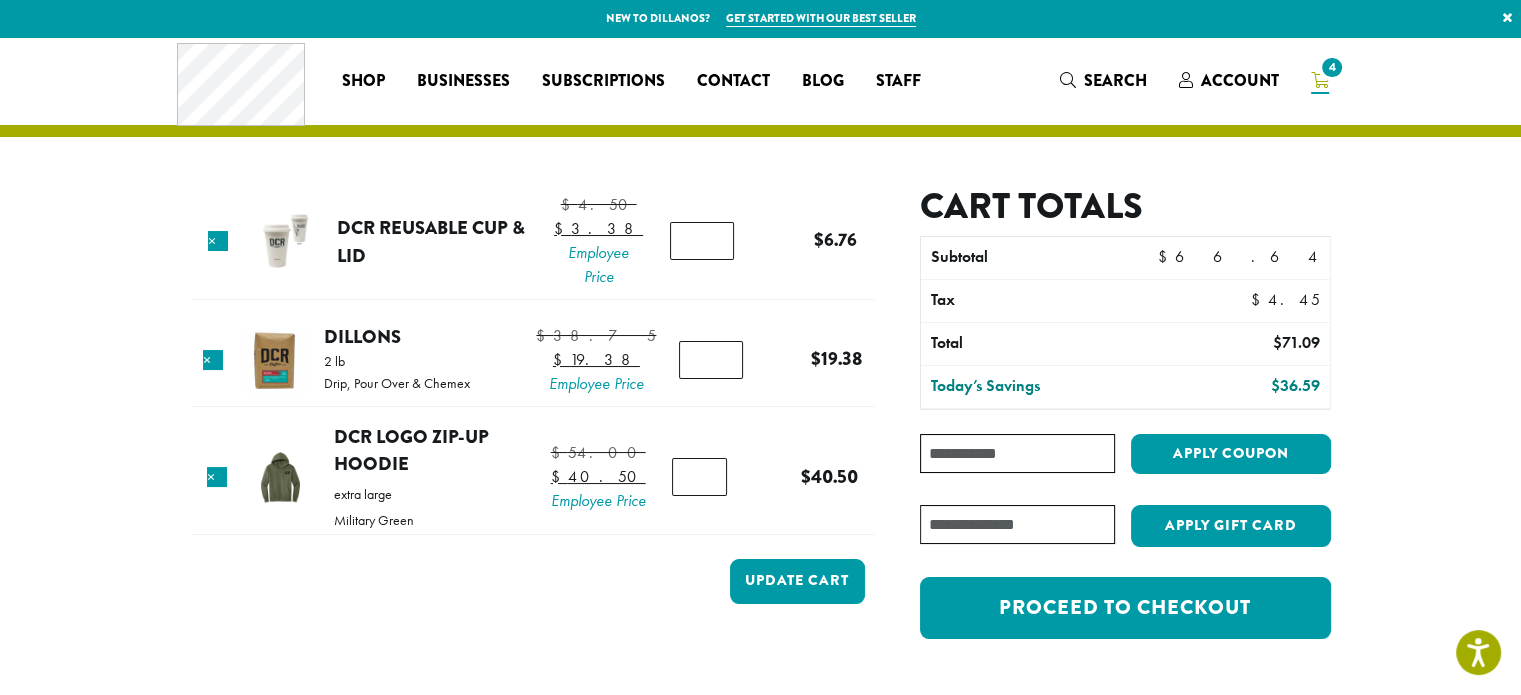 type on "*" 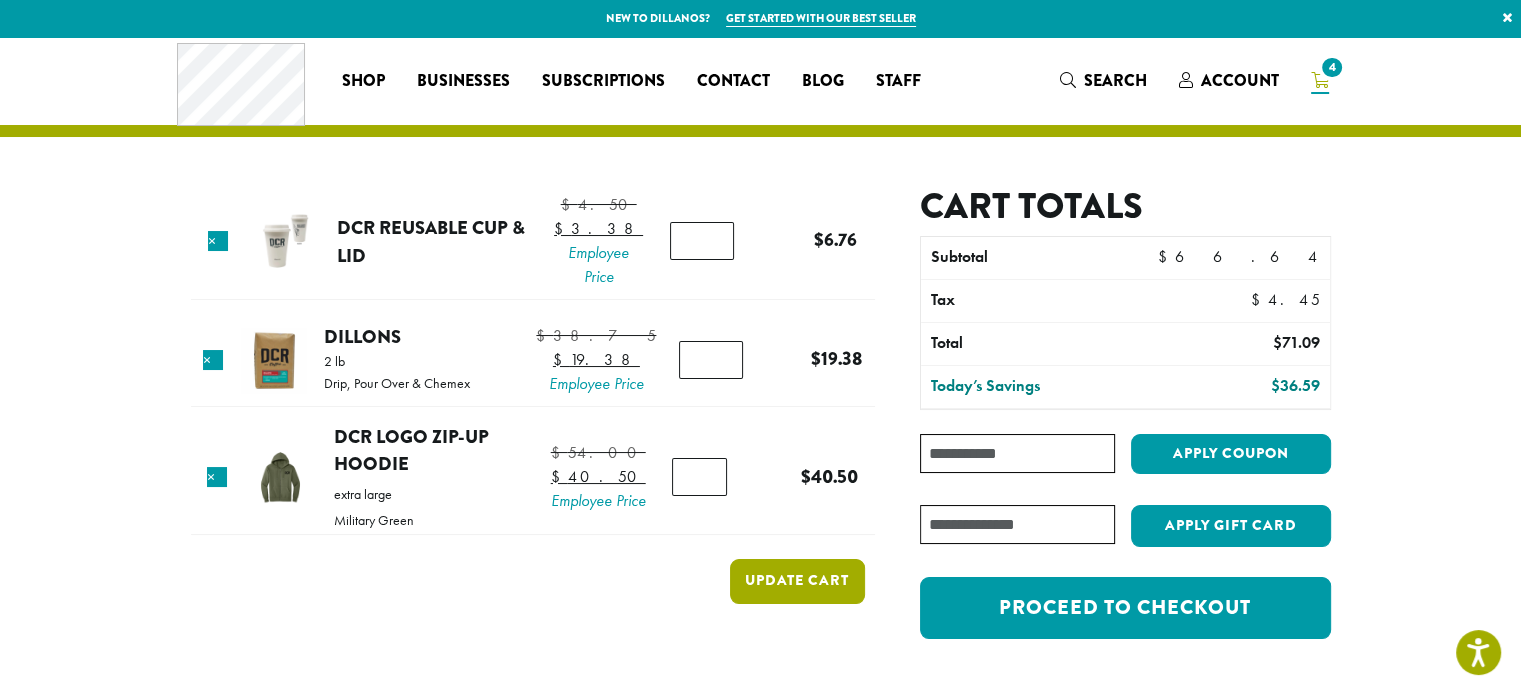 click on "Update cart" at bounding box center [797, 581] 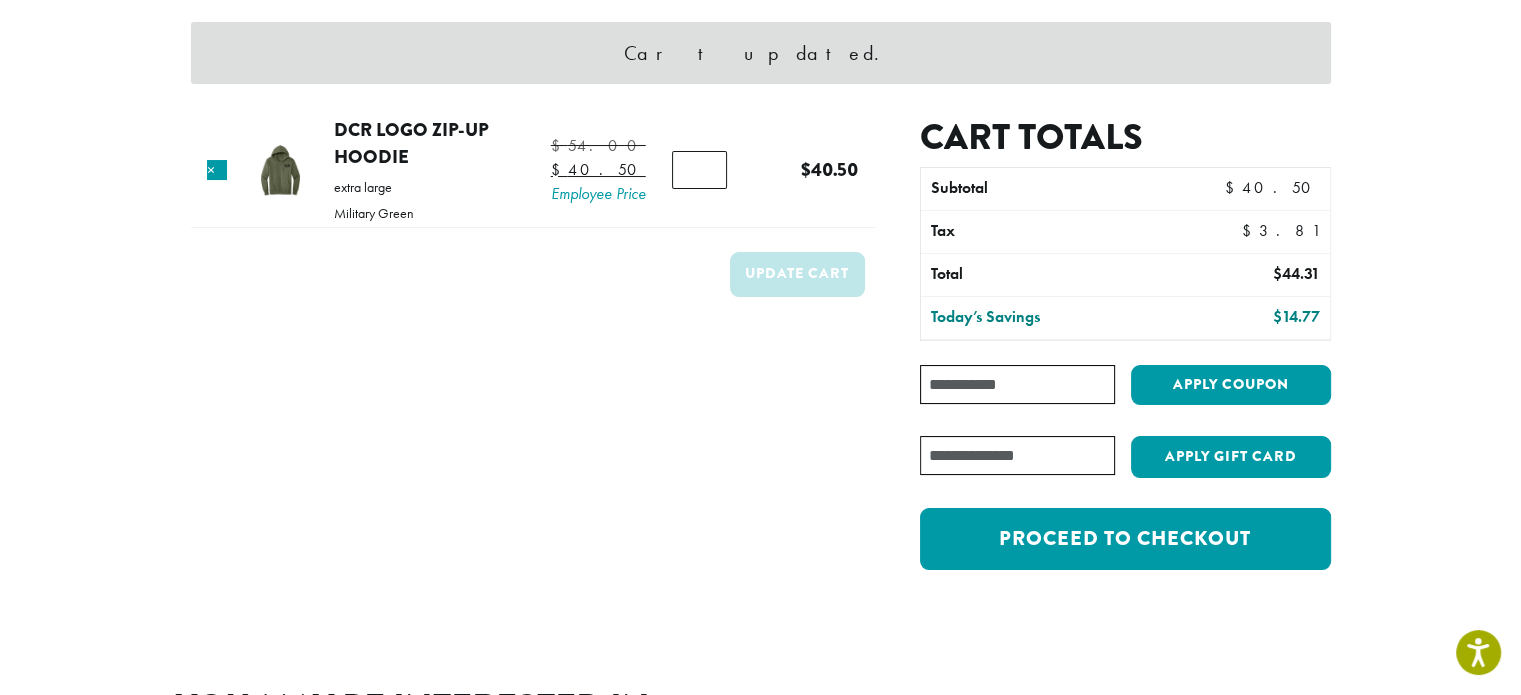 scroll, scrollTop: 184, scrollLeft: 0, axis: vertical 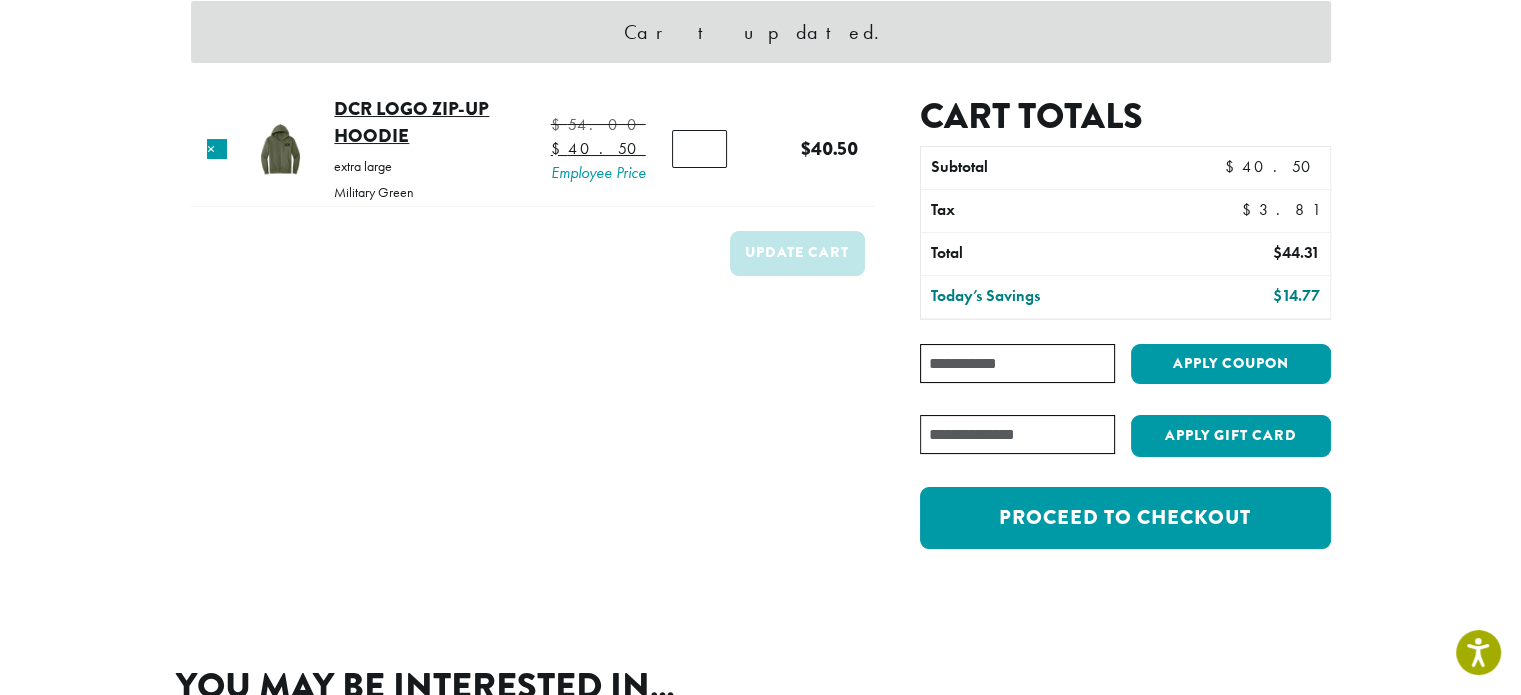 click on "DCR Logo Zip-Up Hoodie" at bounding box center (411, 122) 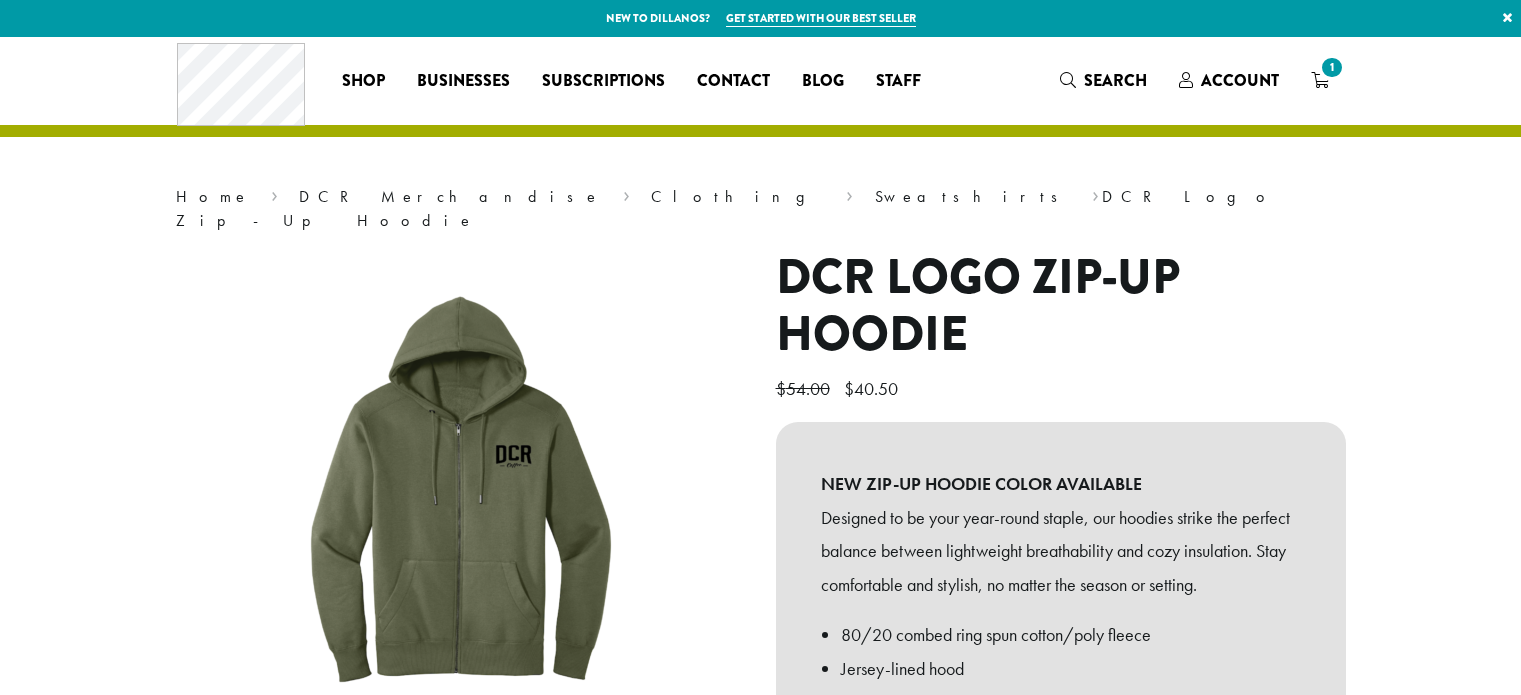 scroll, scrollTop: 0, scrollLeft: 0, axis: both 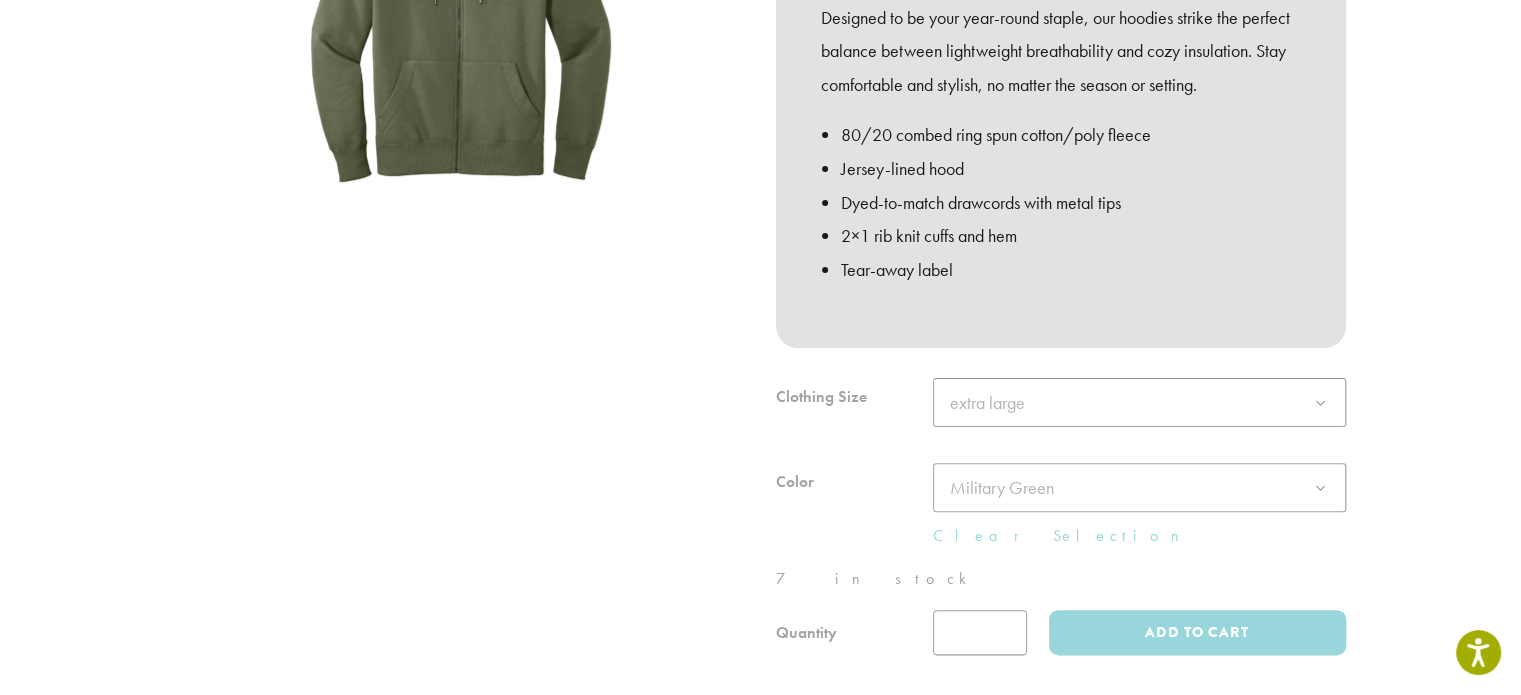 click at bounding box center [461, 202] 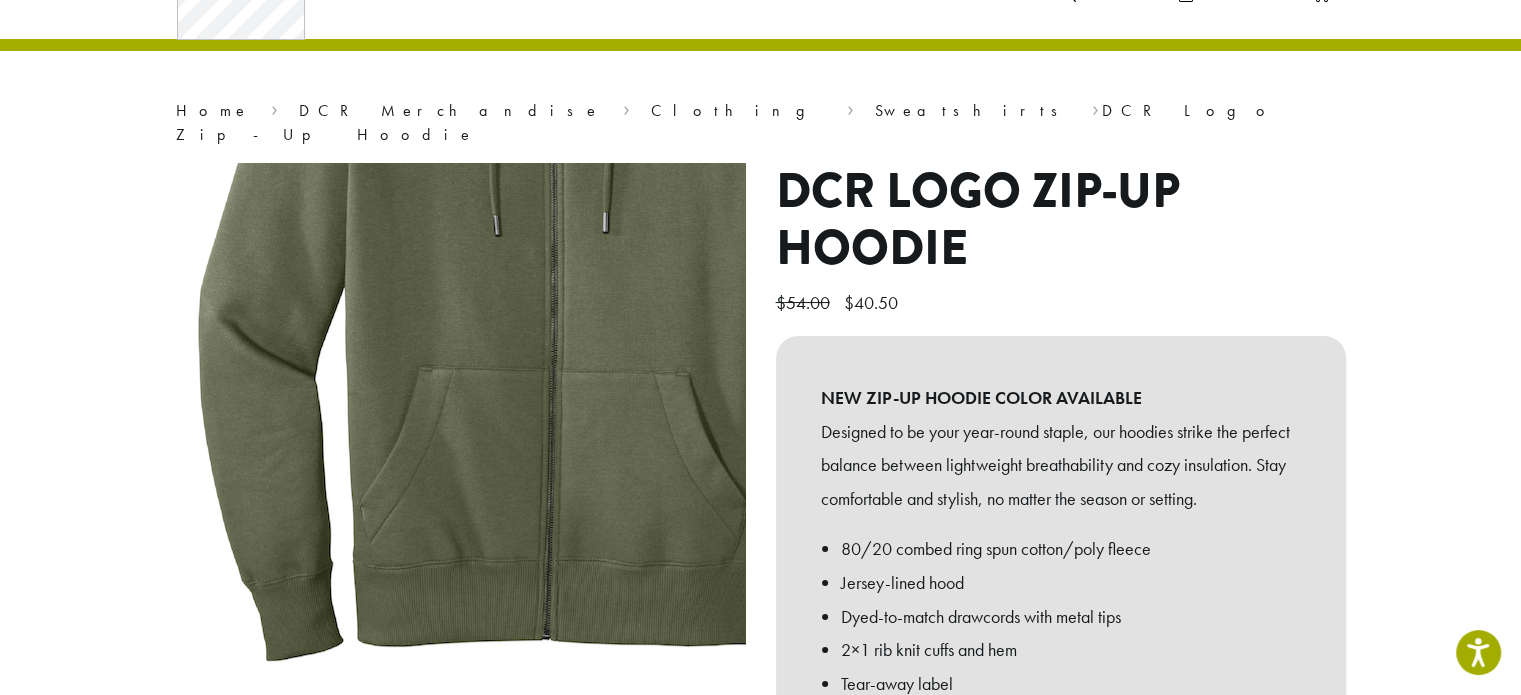 scroll, scrollTop: 0, scrollLeft: 0, axis: both 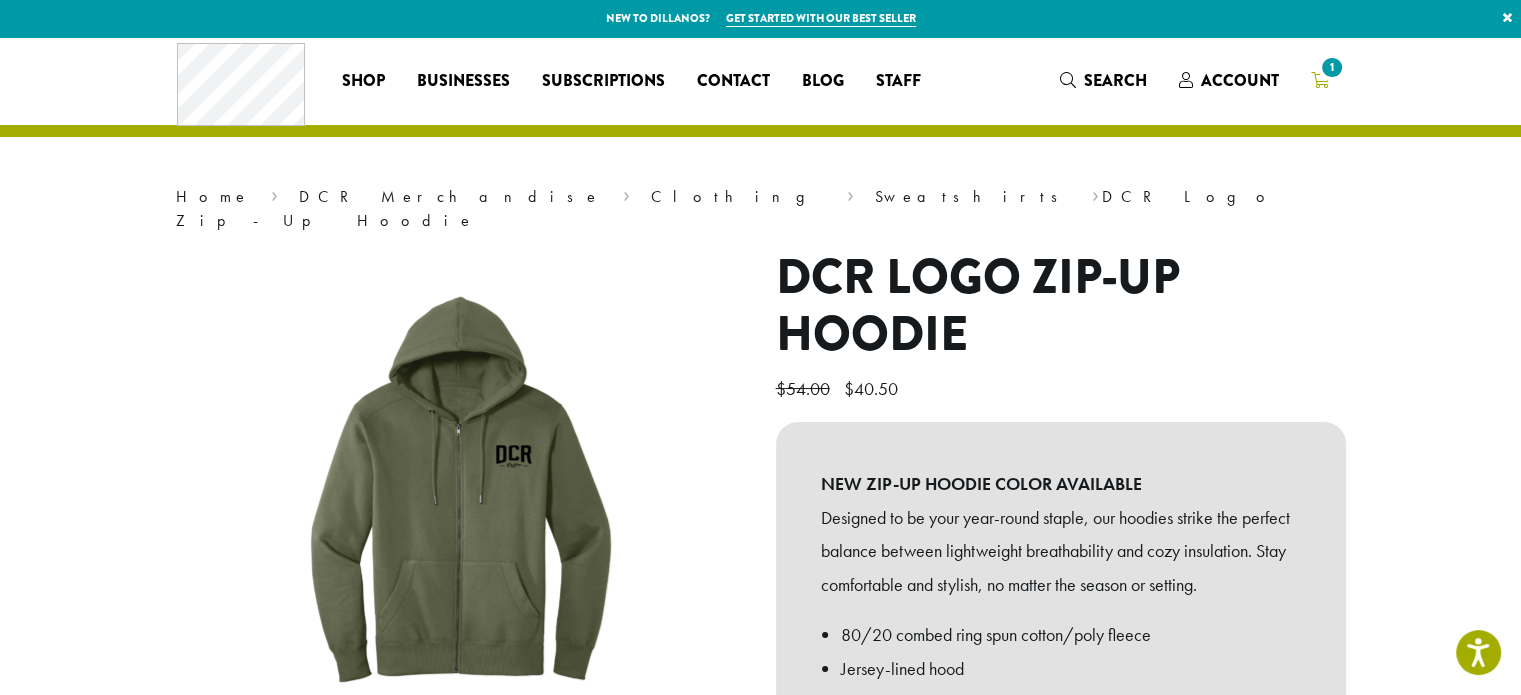 click on "1" at bounding box center (1331, 67) 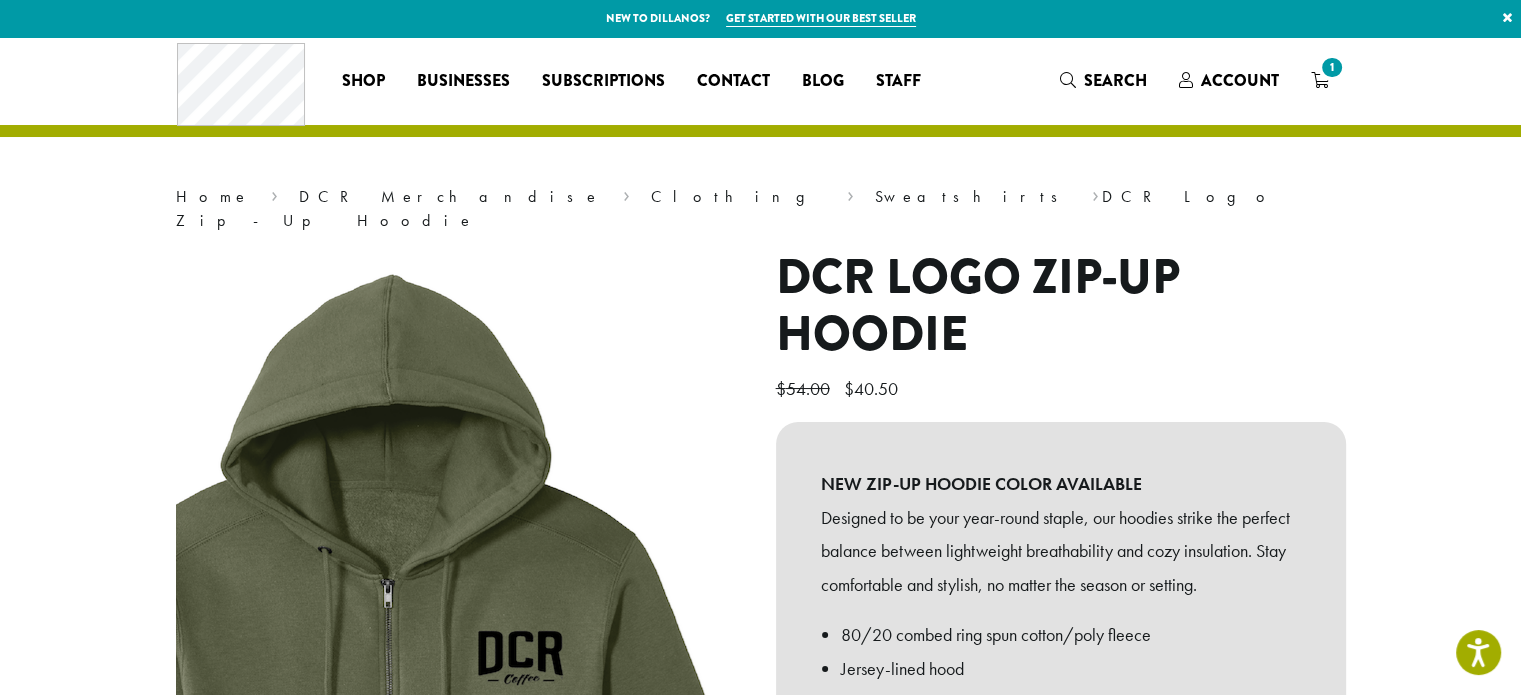 scroll, scrollTop: 128, scrollLeft: 0, axis: vertical 